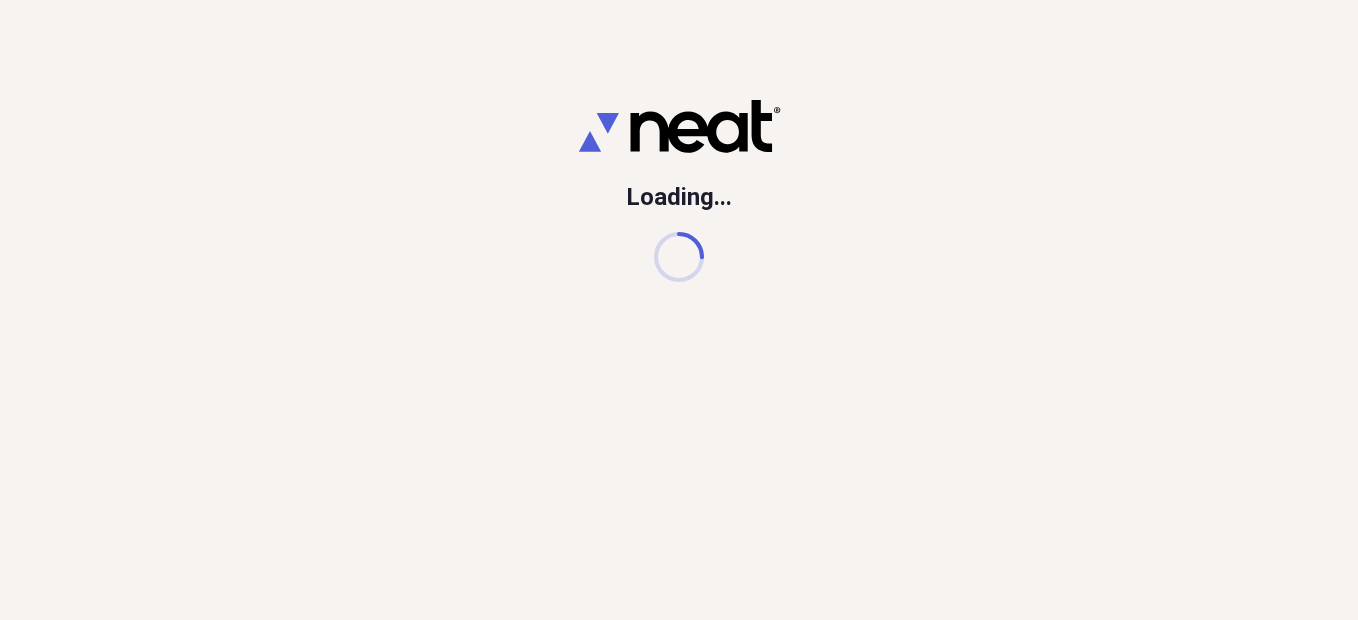 scroll, scrollTop: 0, scrollLeft: 0, axis: both 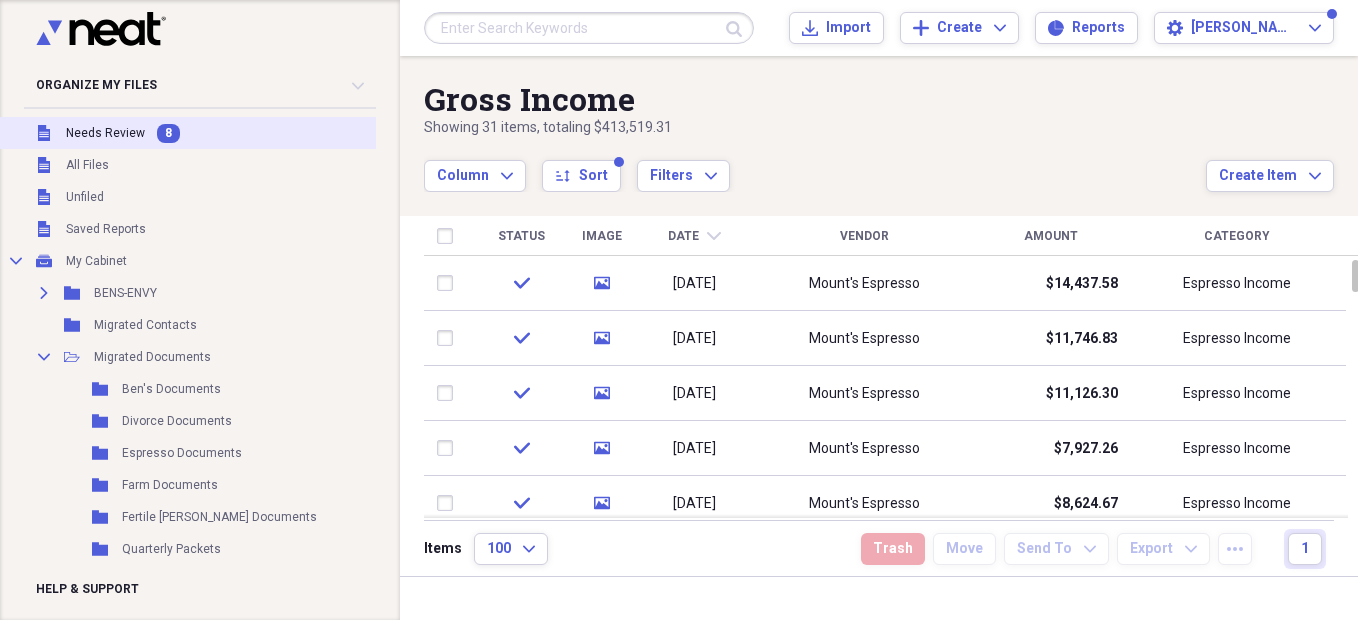 click on "Needs Review" at bounding box center (105, 133) 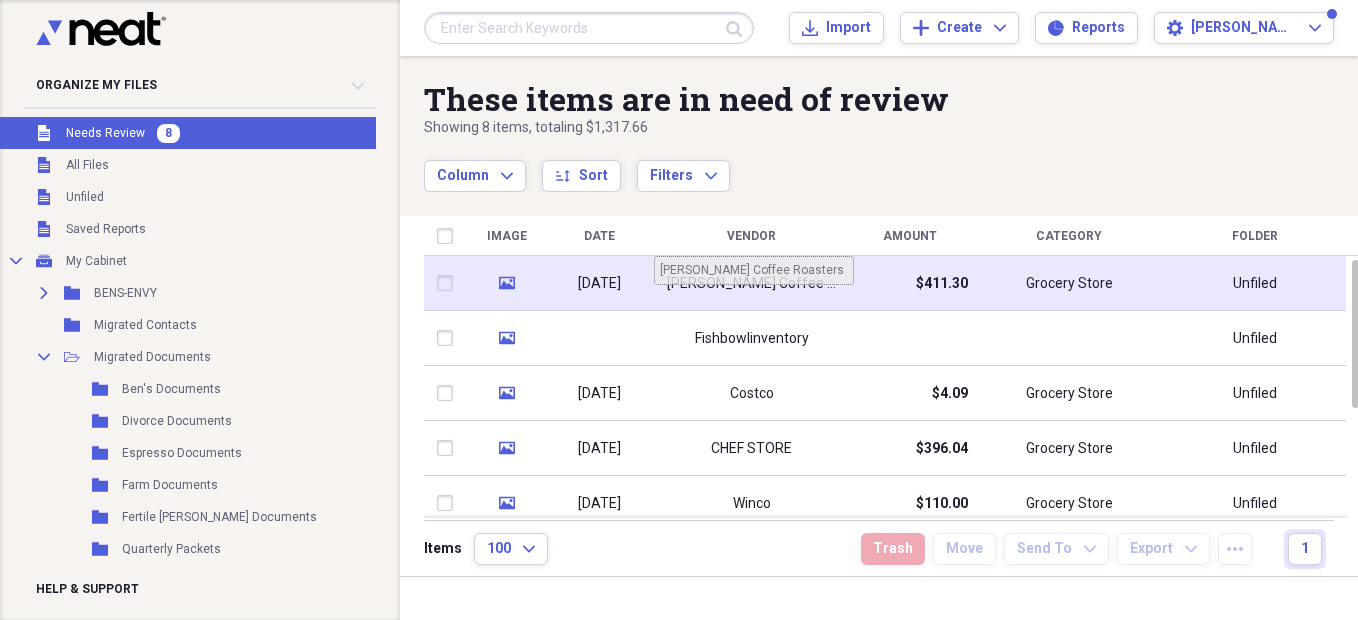 click on "[PERSON_NAME] Coffee Roasters" at bounding box center [751, 284] 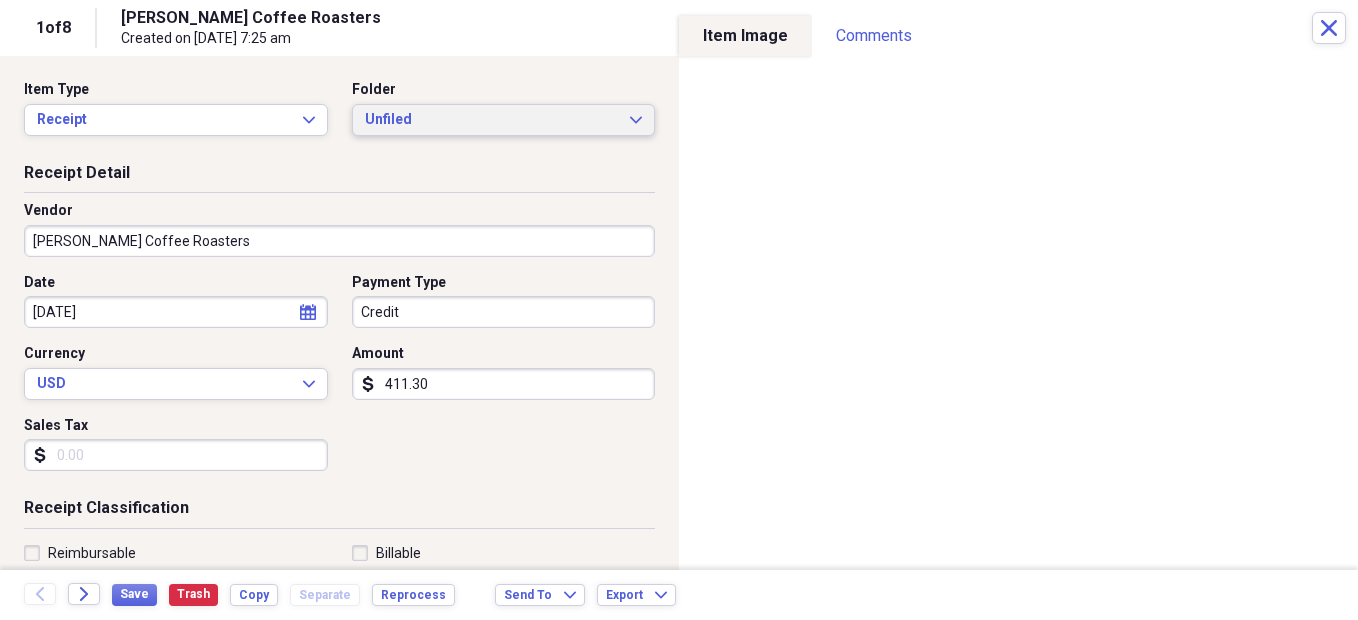 click on "Expand" 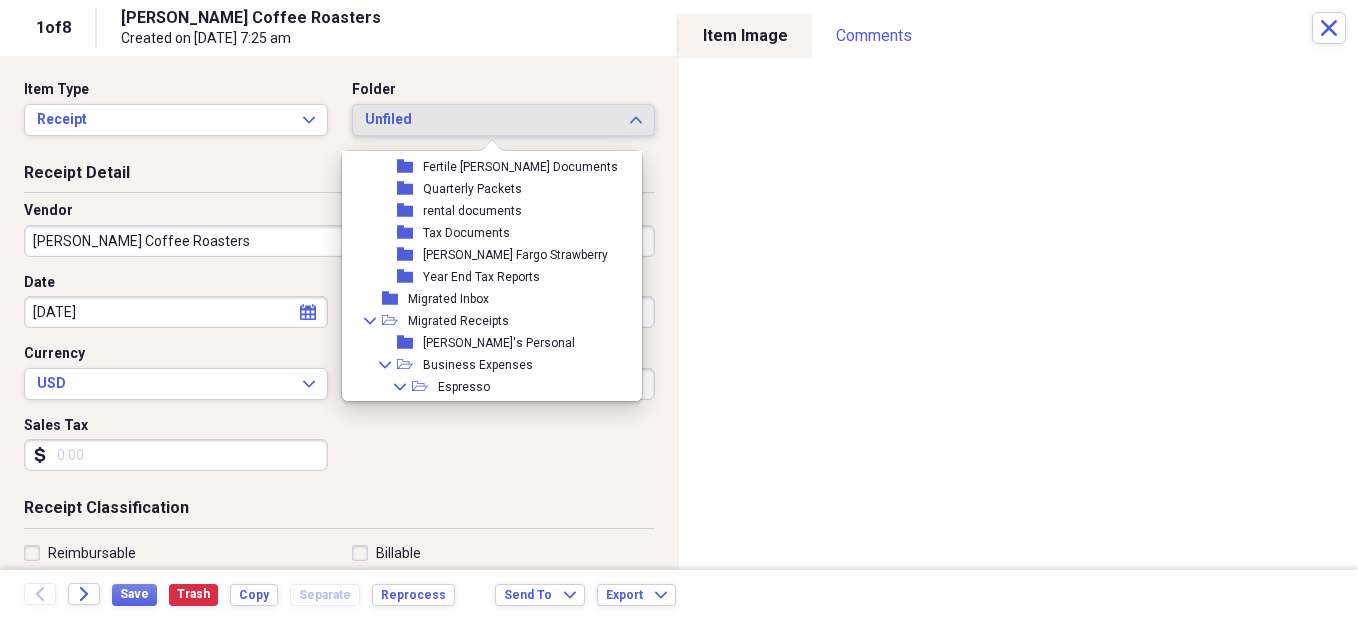 scroll, scrollTop: 237, scrollLeft: 0, axis: vertical 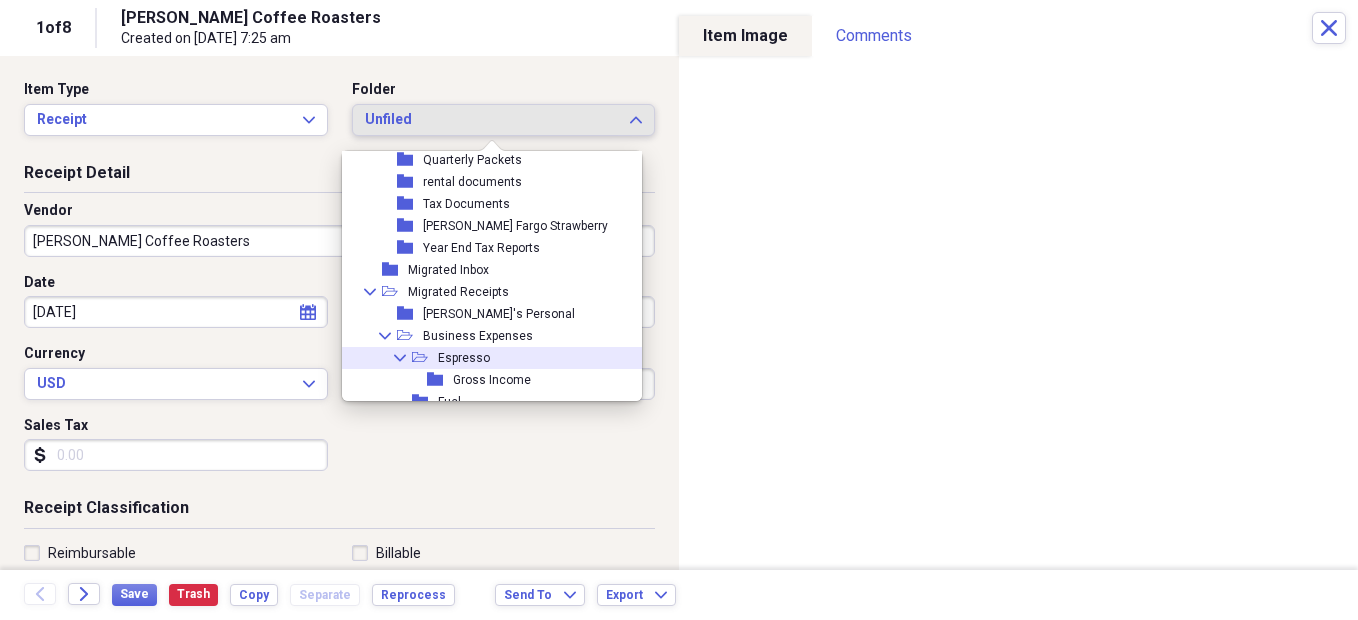 click on "Espresso" at bounding box center (464, 358) 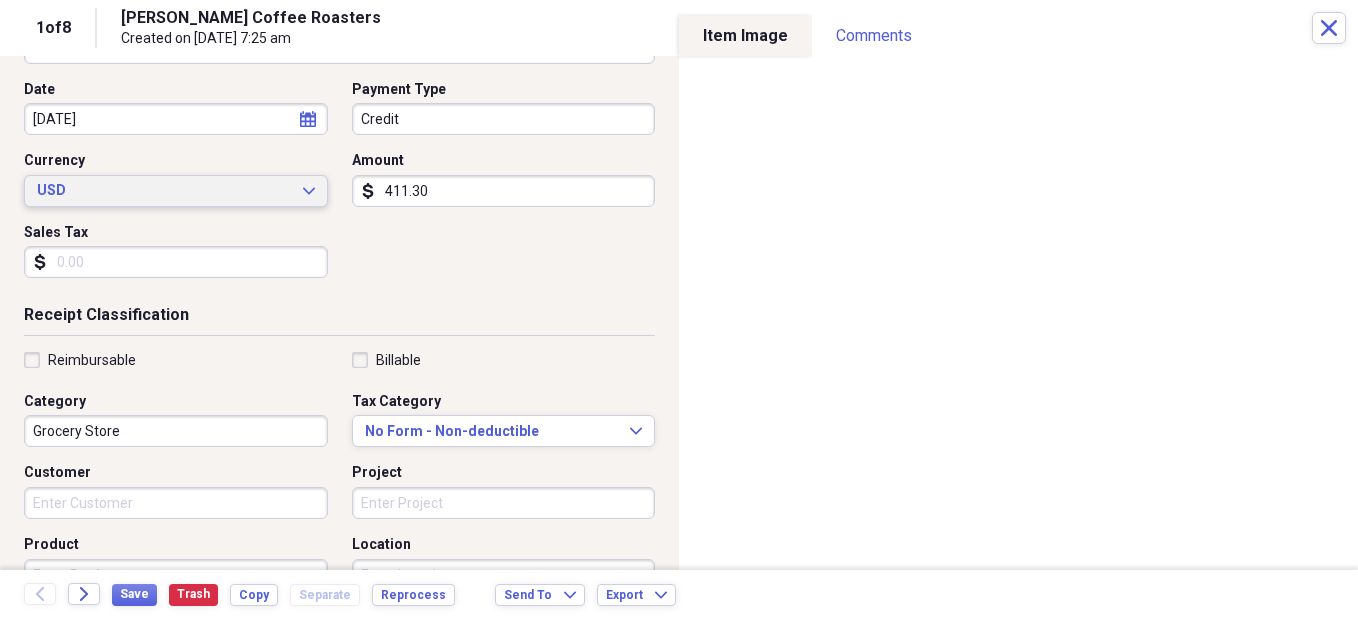 scroll, scrollTop: 240, scrollLeft: 0, axis: vertical 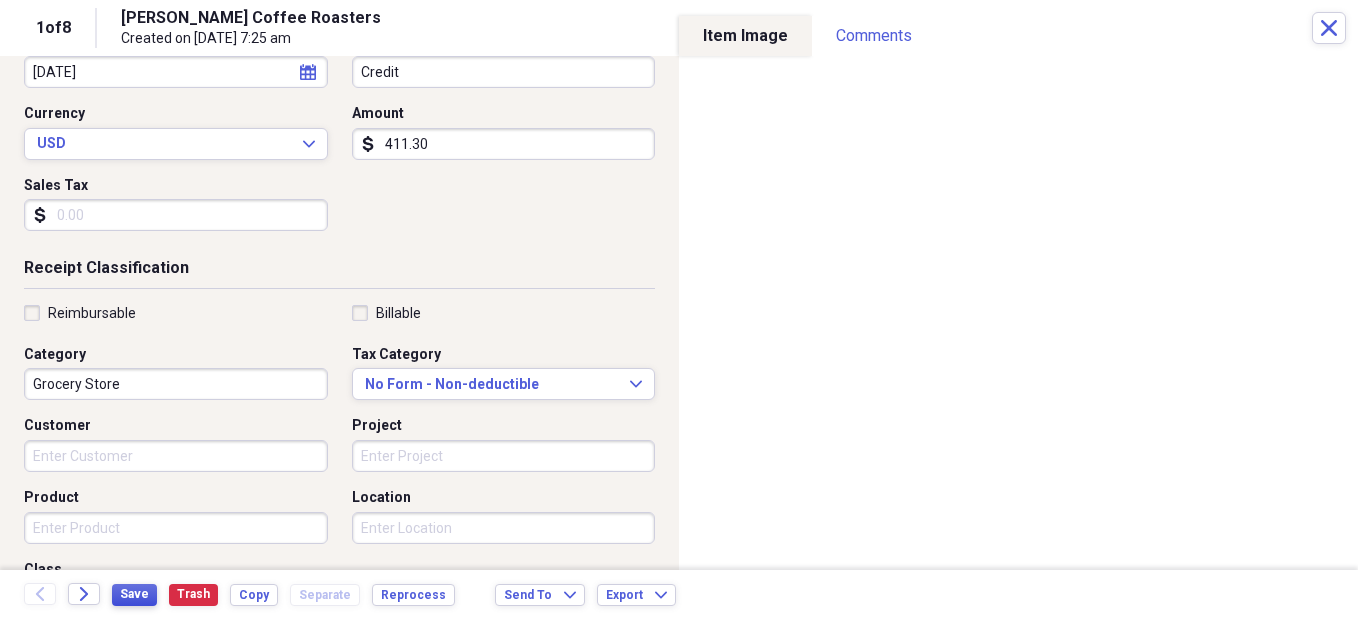 click on "Save" at bounding box center (134, 594) 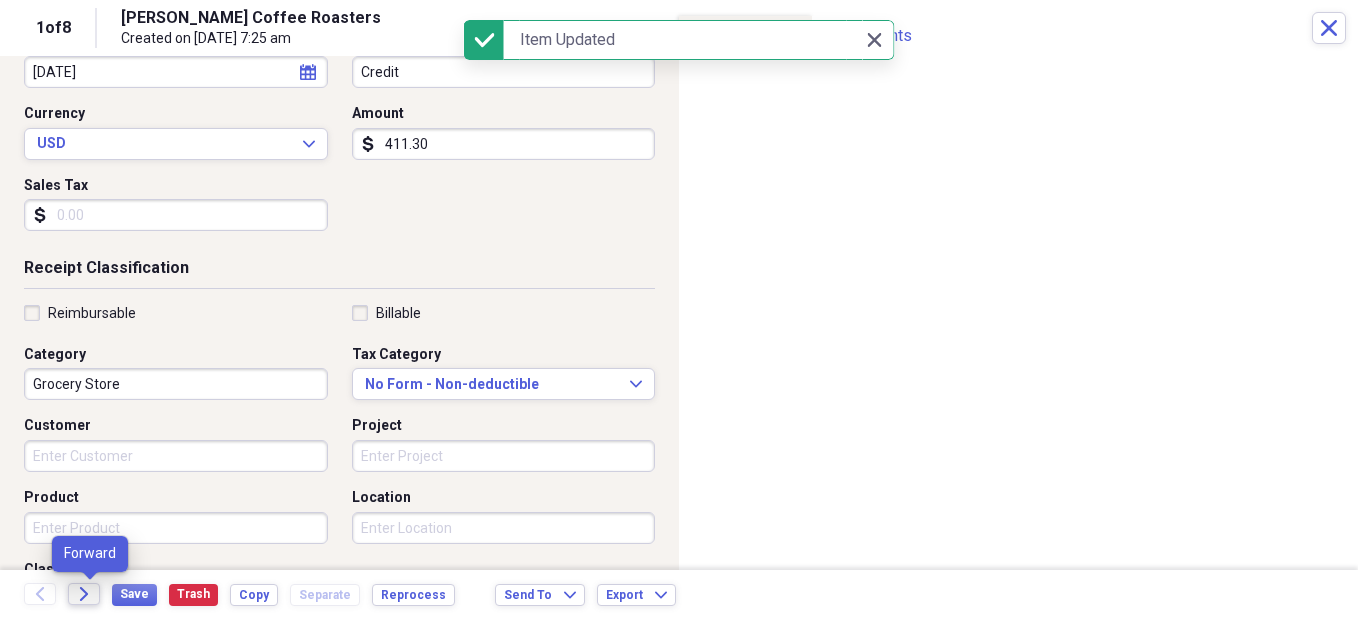 click on "Forward" 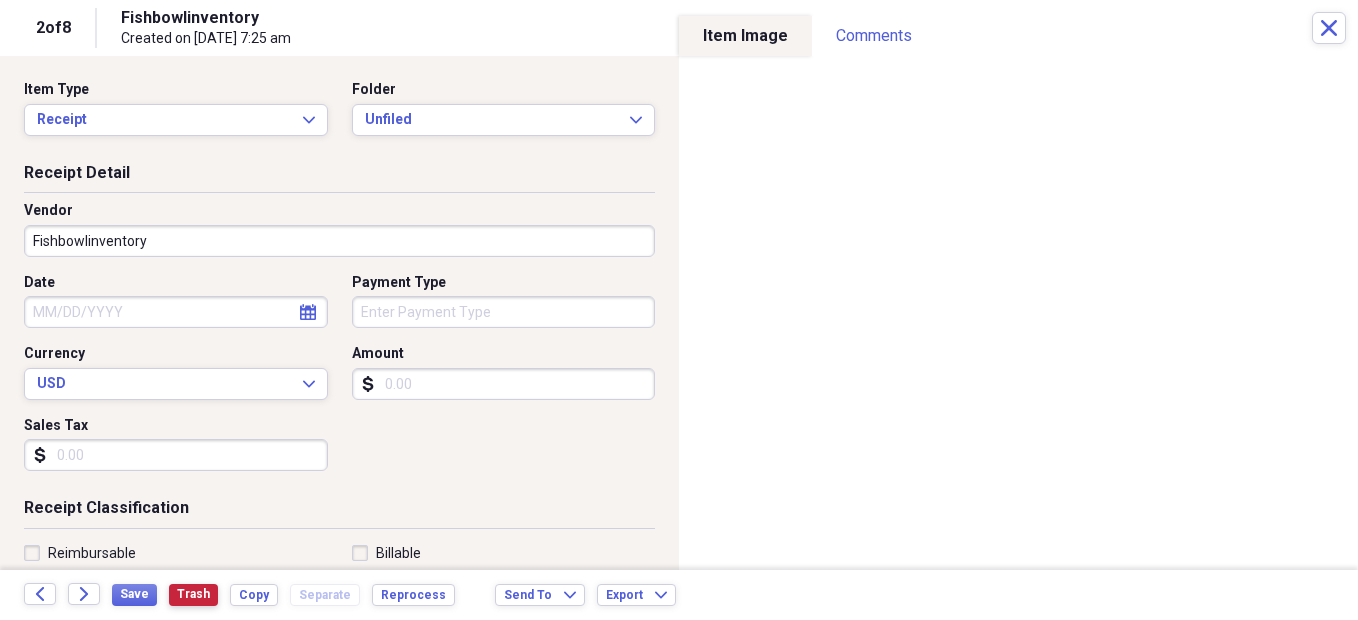 click on "Trash" at bounding box center [193, 594] 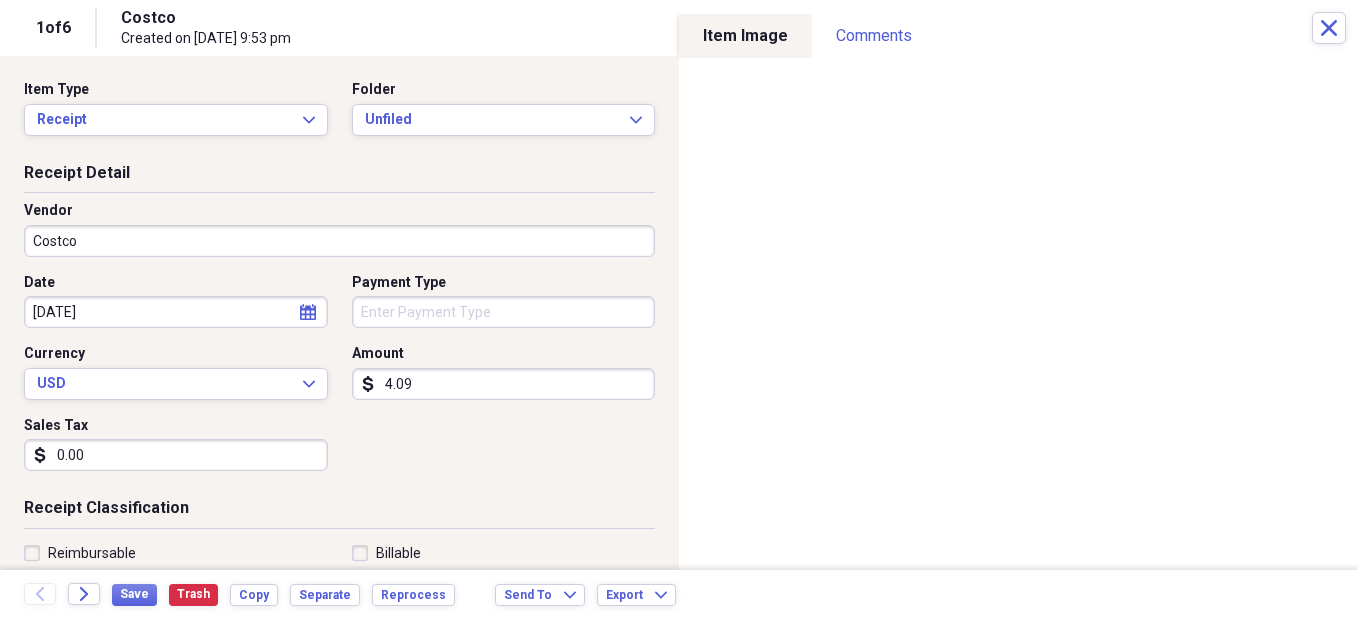 click on "4.09" at bounding box center (504, 384) 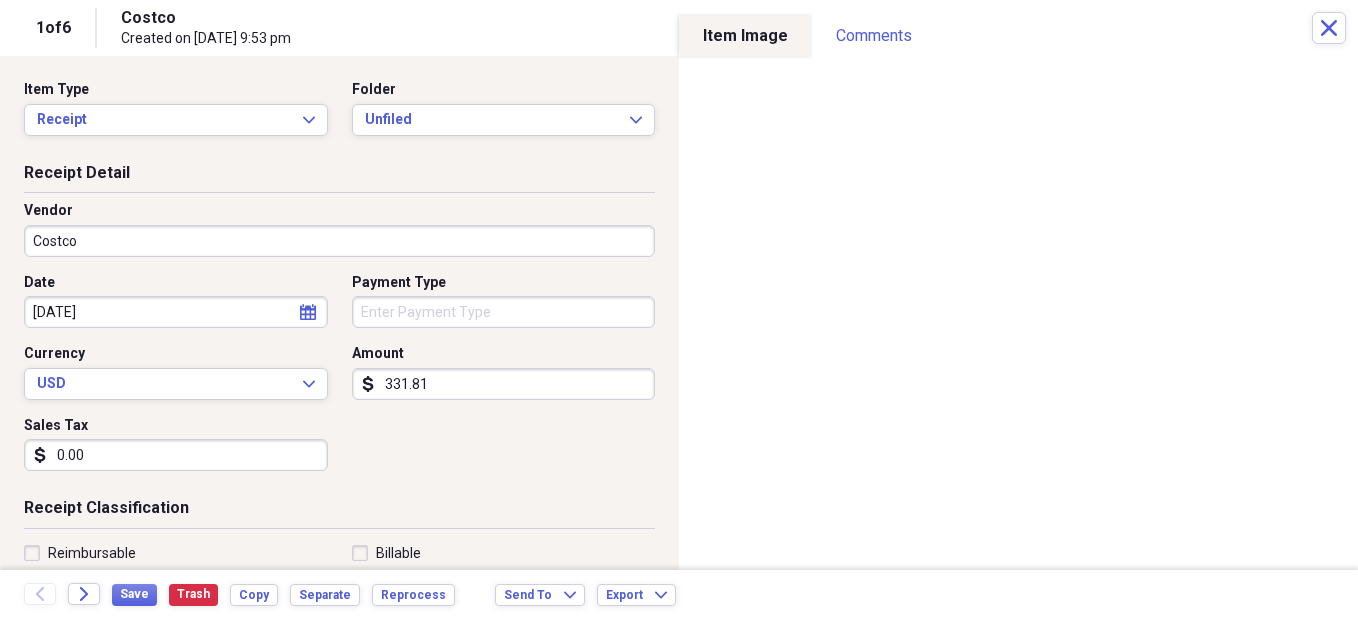 type on "331.81" 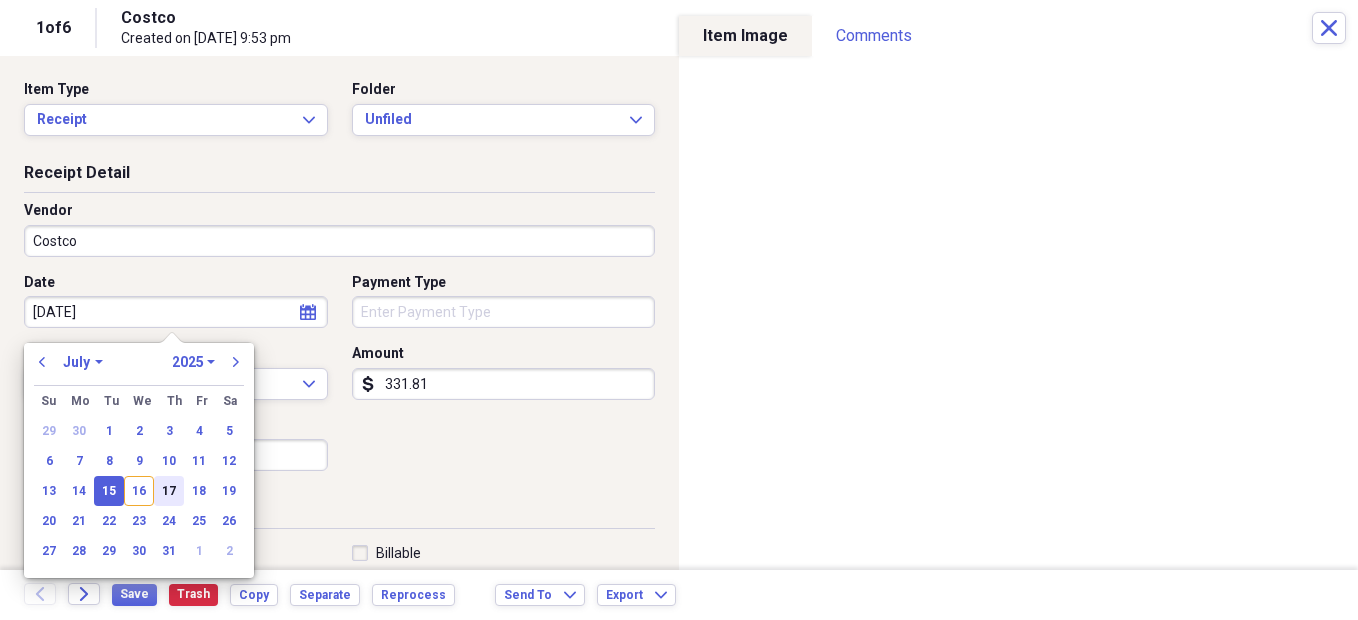 click on "17" at bounding box center (169, 491) 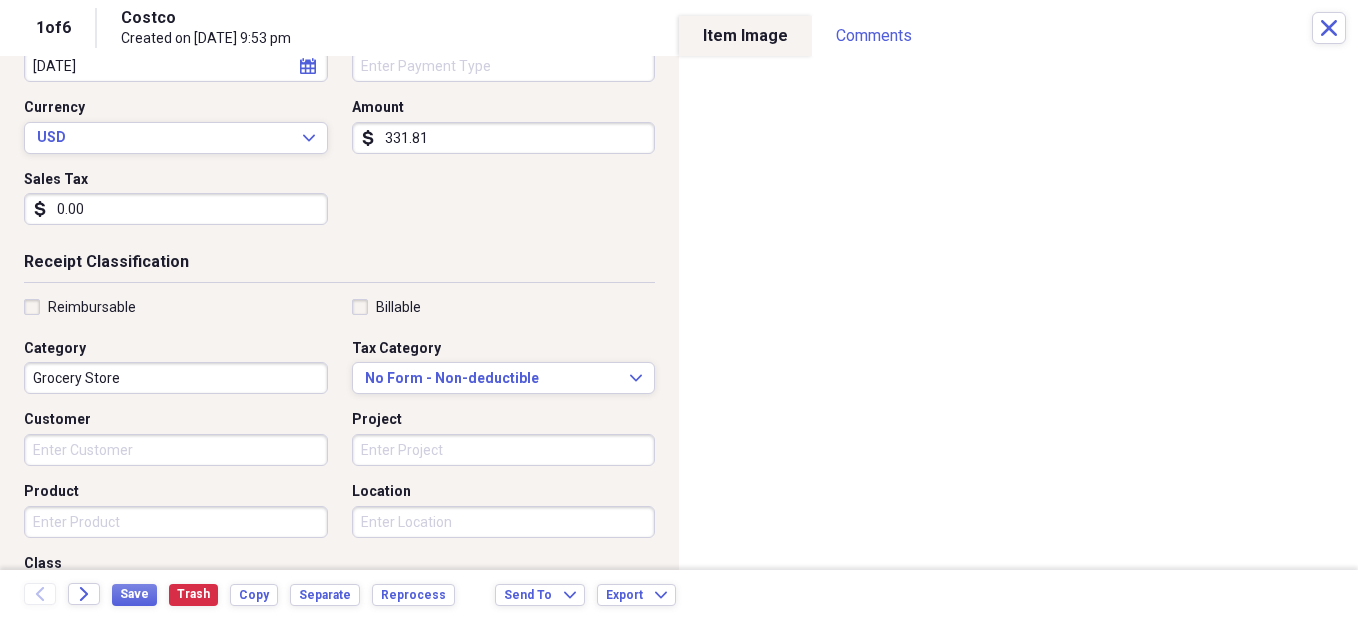 scroll, scrollTop: 247, scrollLeft: 0, axis: vertical 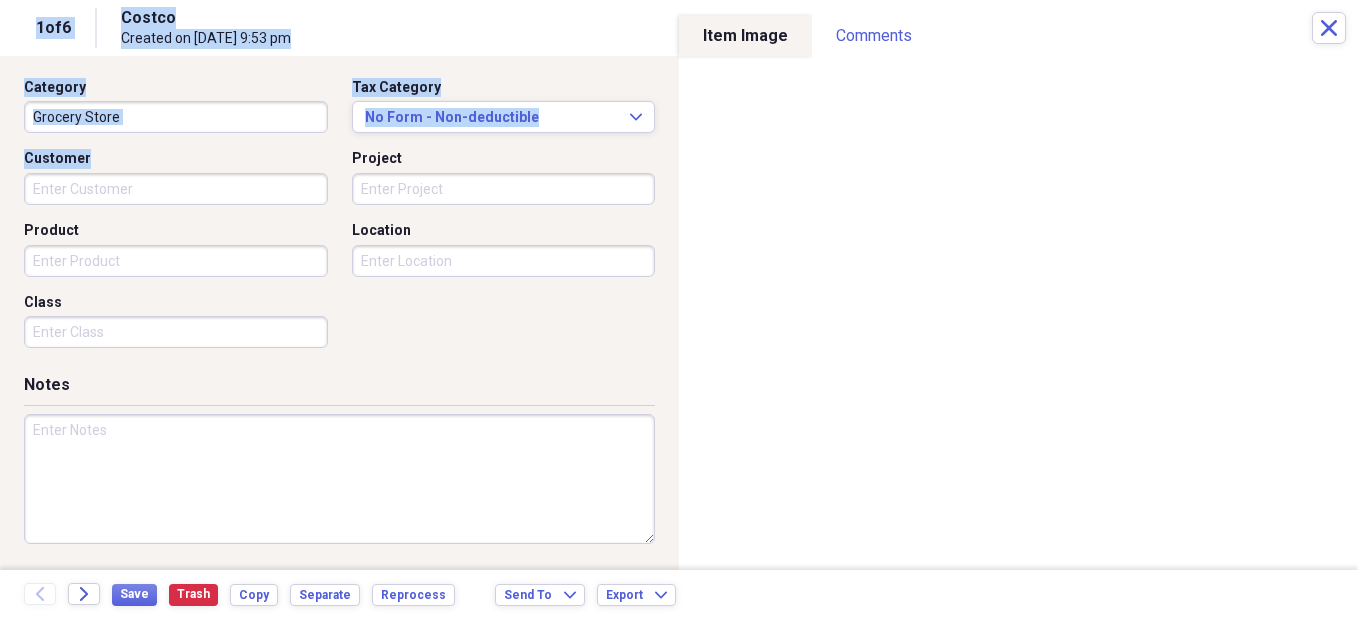 drag, startPoint x: 205, startPoint y: 424, endPoint x: 106, endPoint y: 633, distance: 231.26175 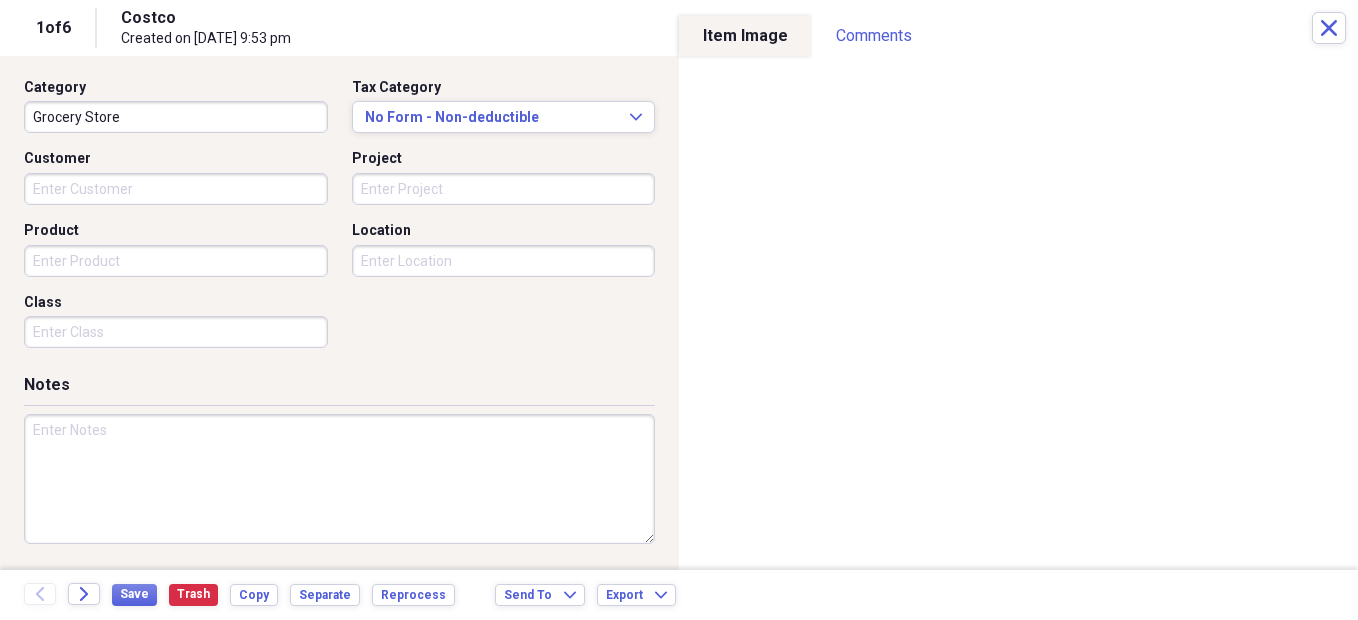 click at bounding box center (339, 479) 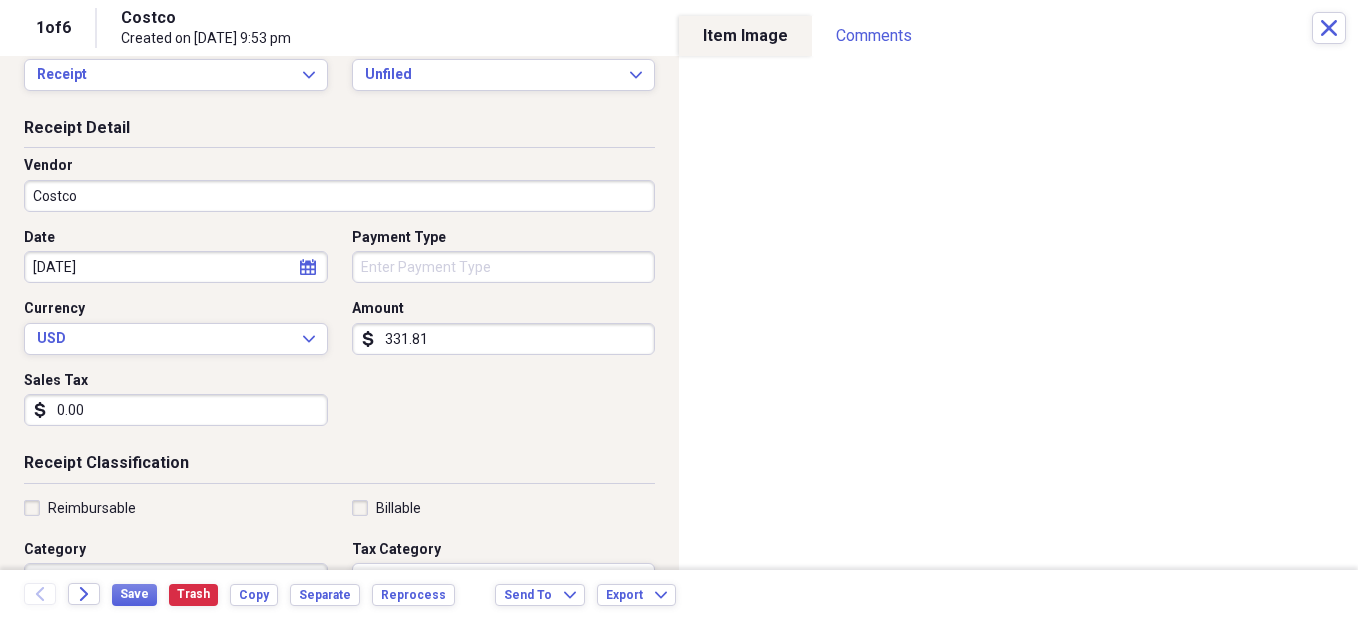 scroll, scrollTop: 0, scrollLeft: 0, axis: both 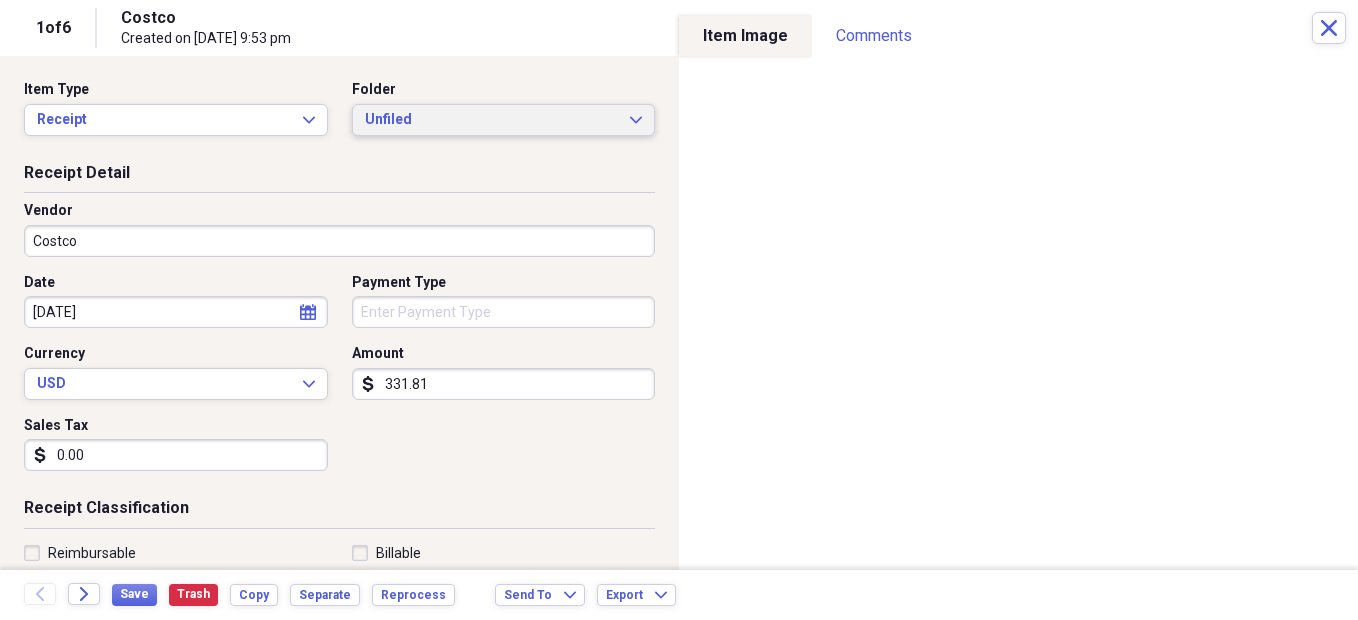 click on "Unfiled Expand" at bounding box center [504, 120] 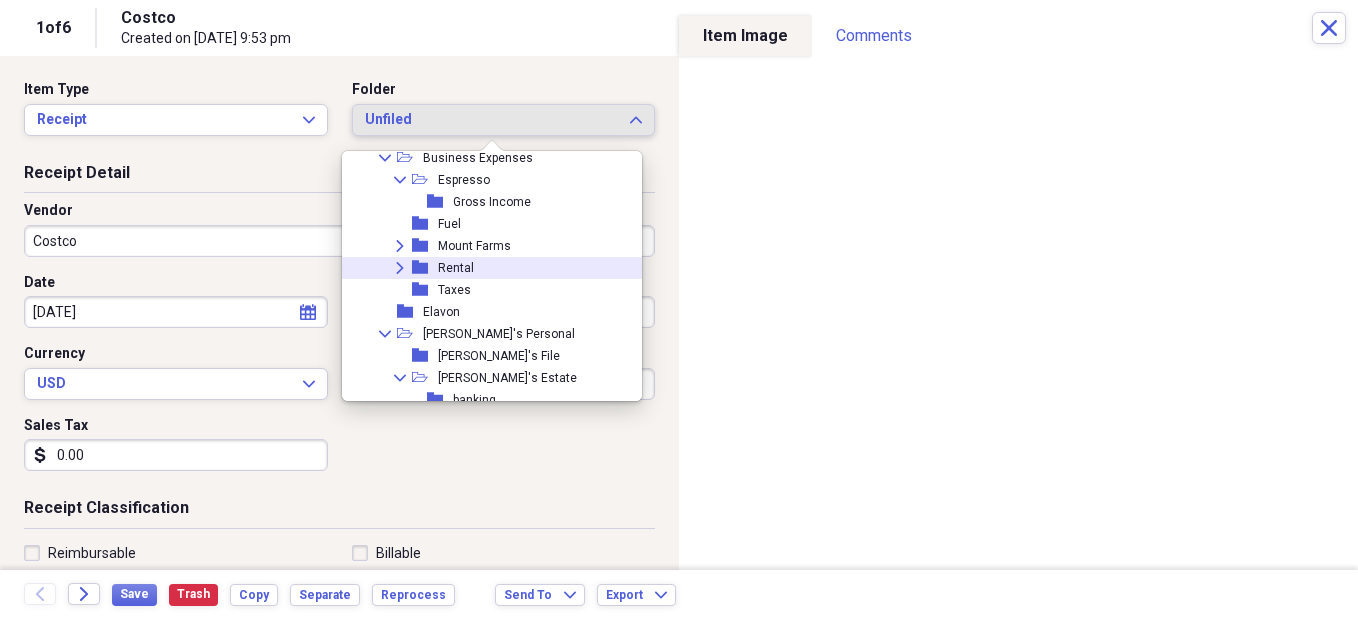 scroll, scrollTop: 413, scrollLeft: 0, axis: vertical 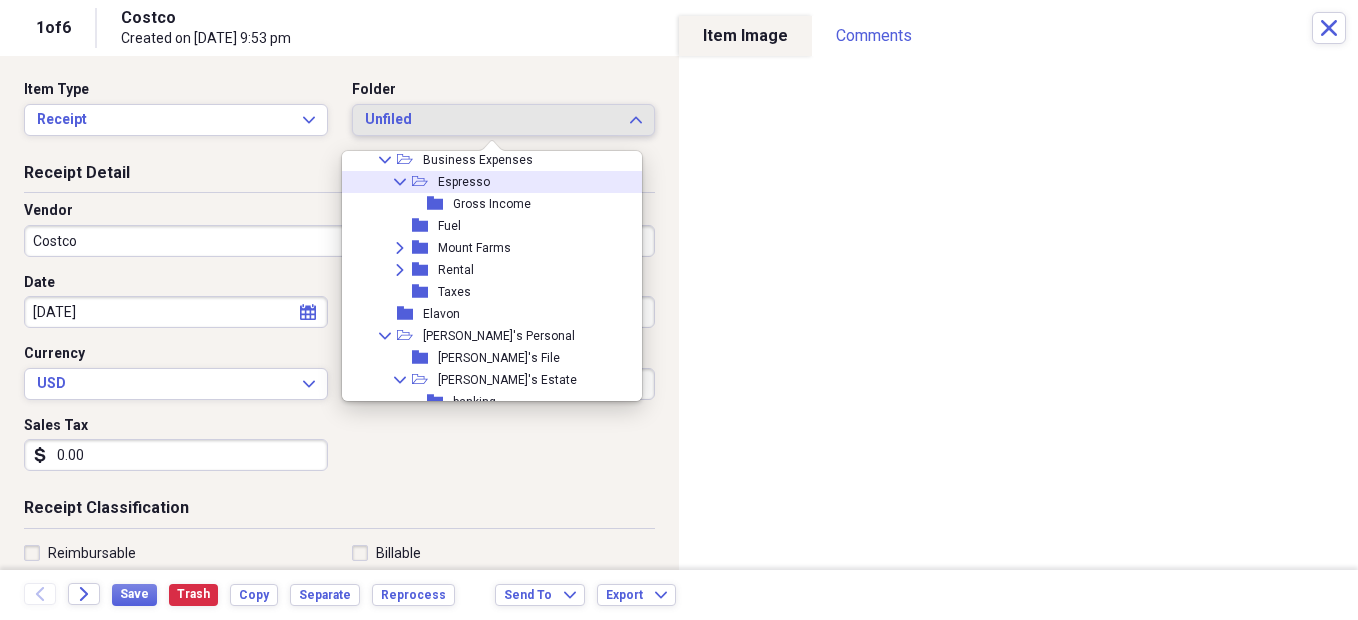 click on "Espresso" at bounding box center [464, 182] 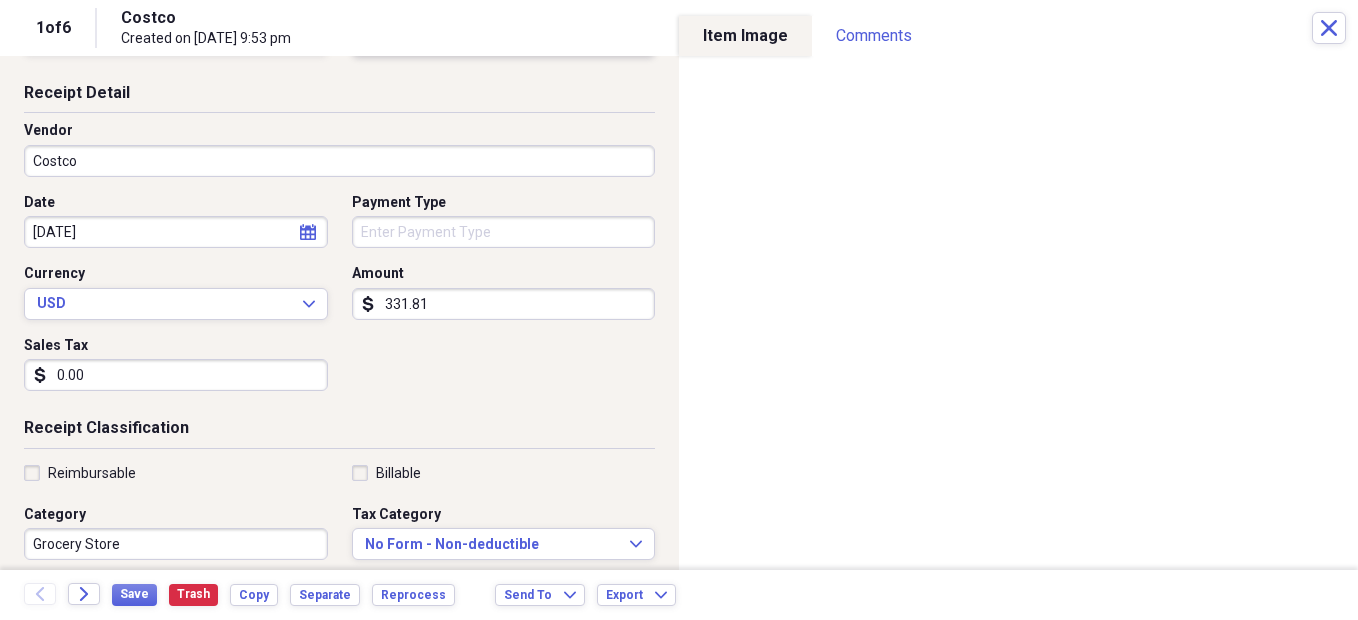 scroll, scrollTop: 81, scrollLeft: 0, axis: vertical 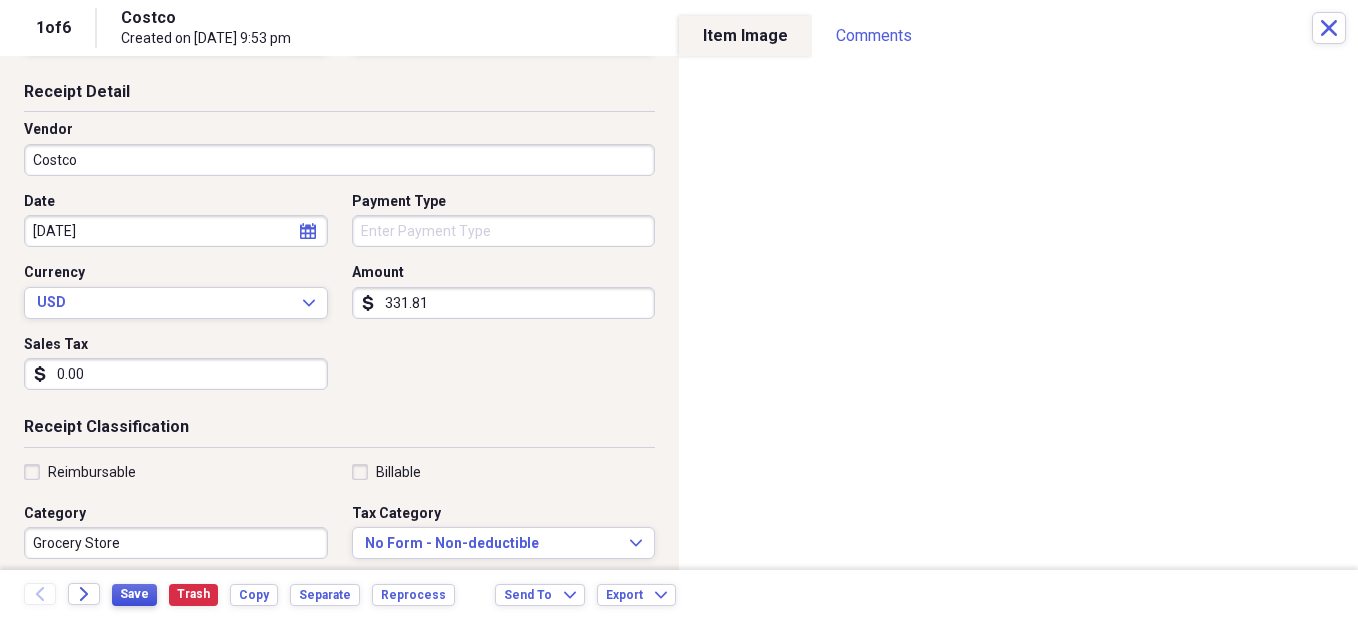 click on "Save" at bounding box center (134, 594) 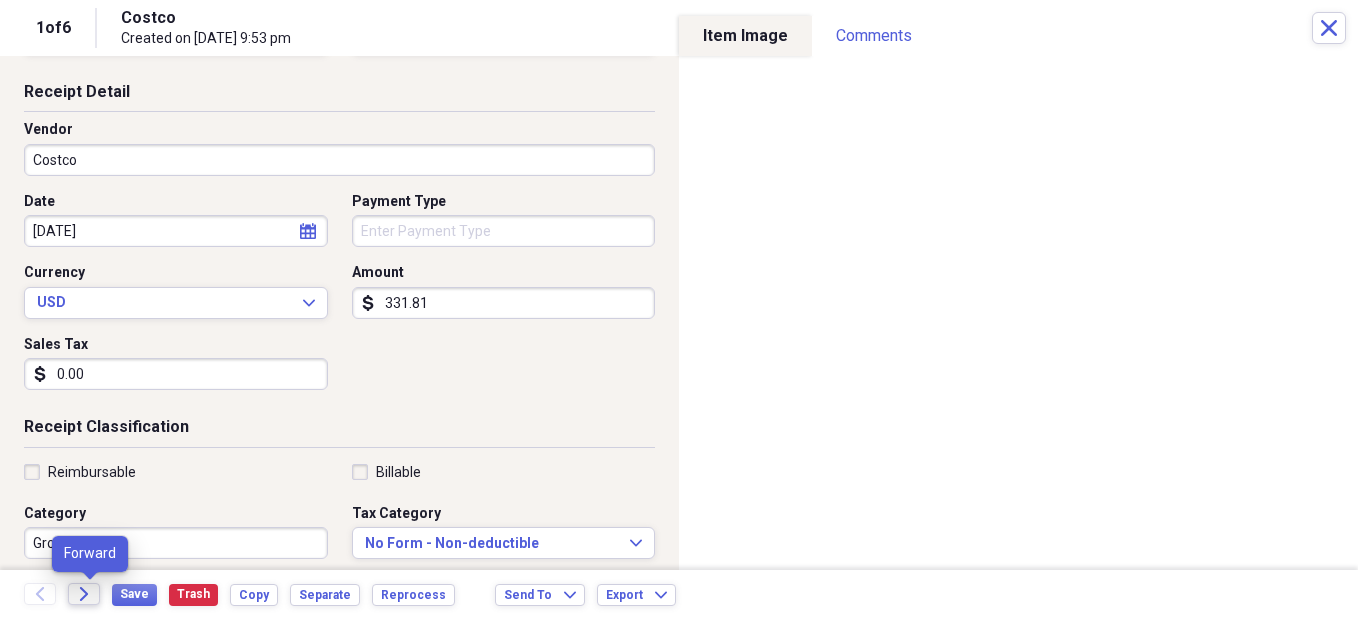 click 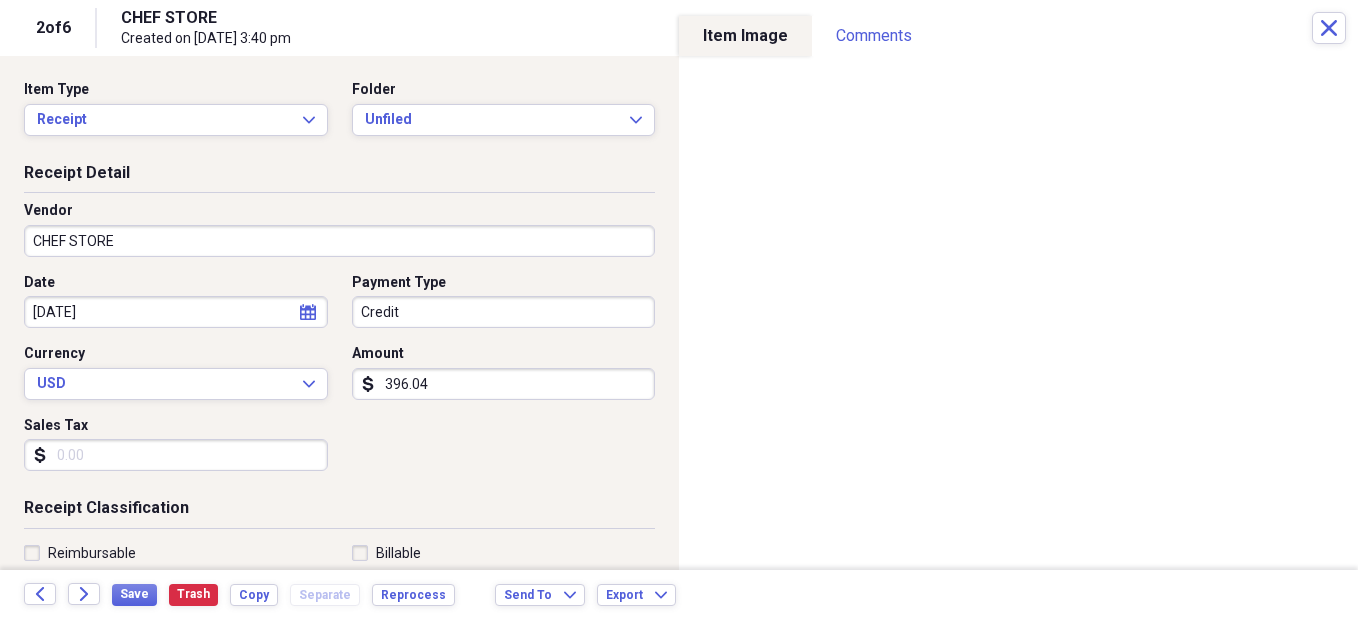 click 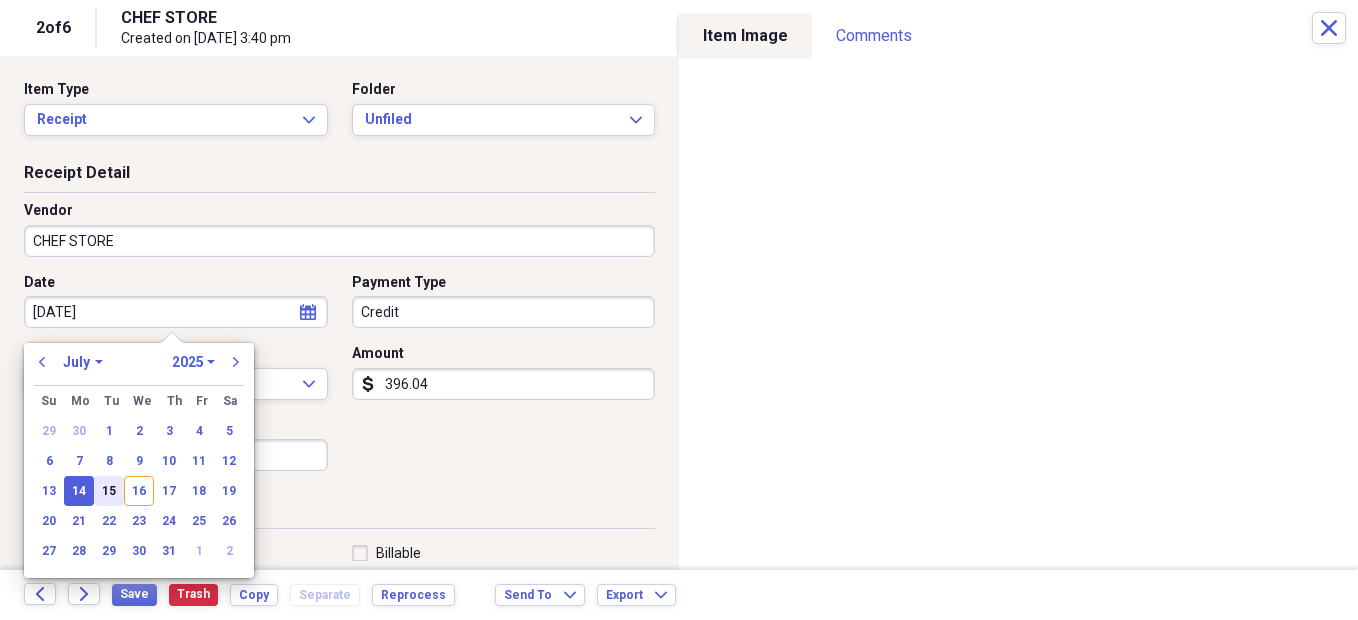 click on "15" at bounding box center (109, 491) 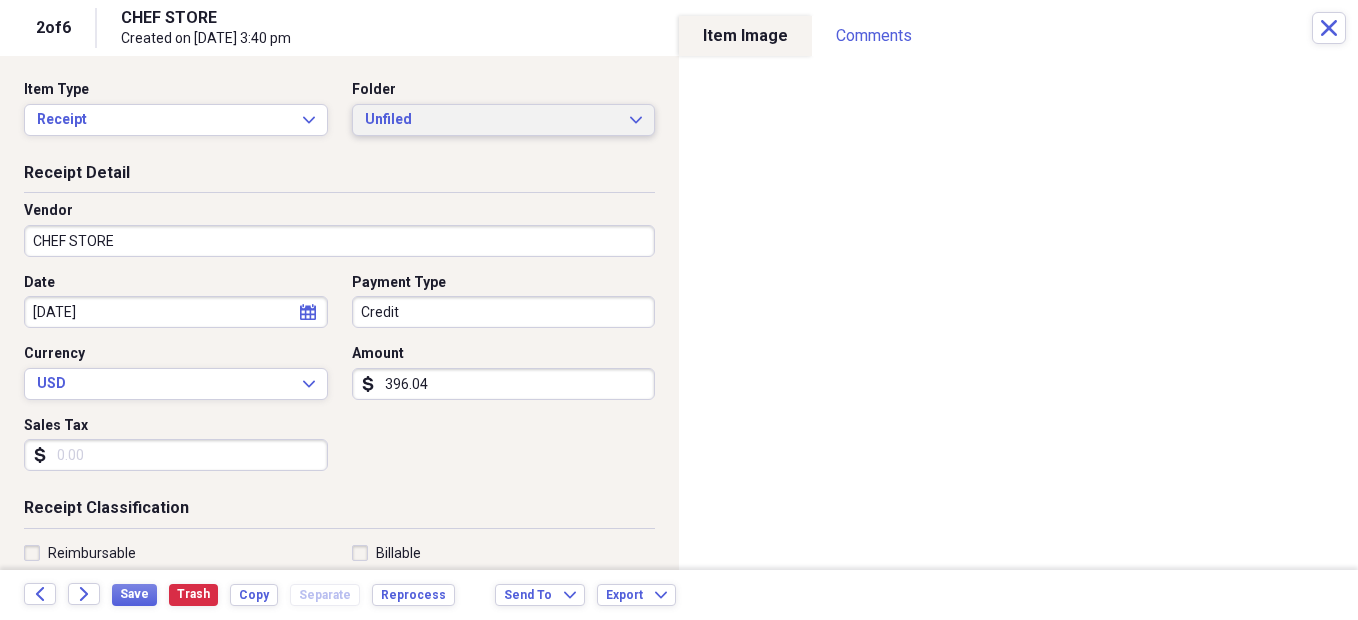 click on "Expand" 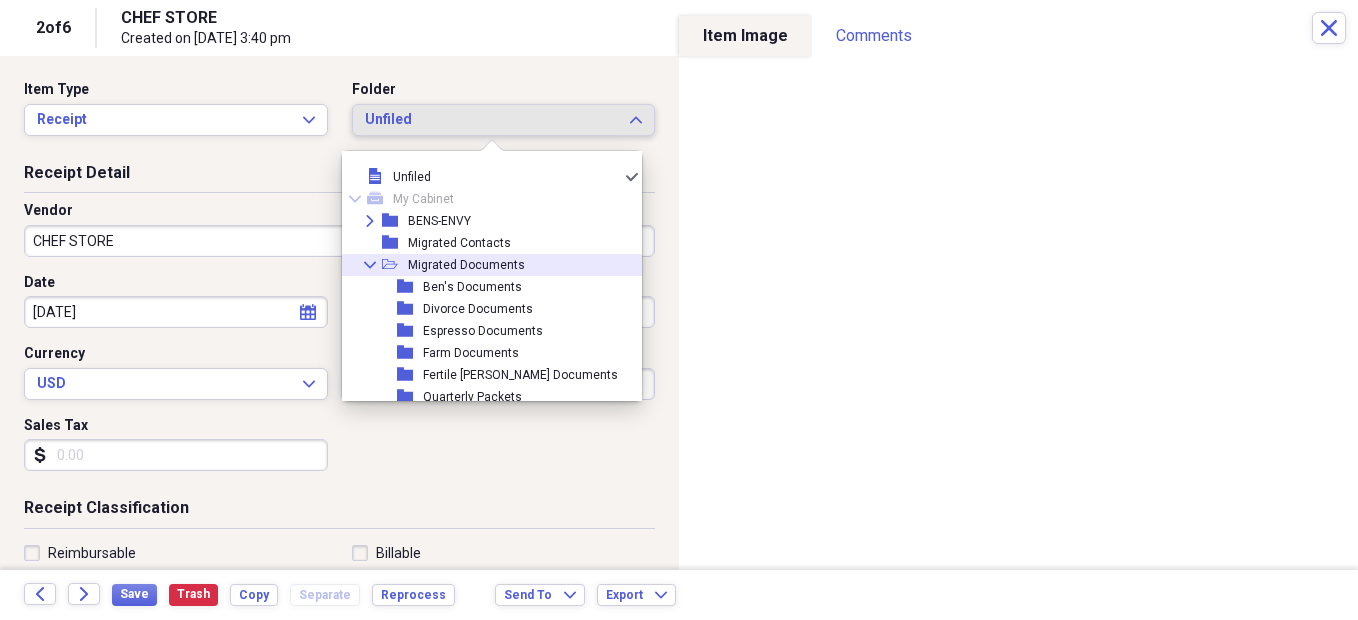 click on "Collapse" 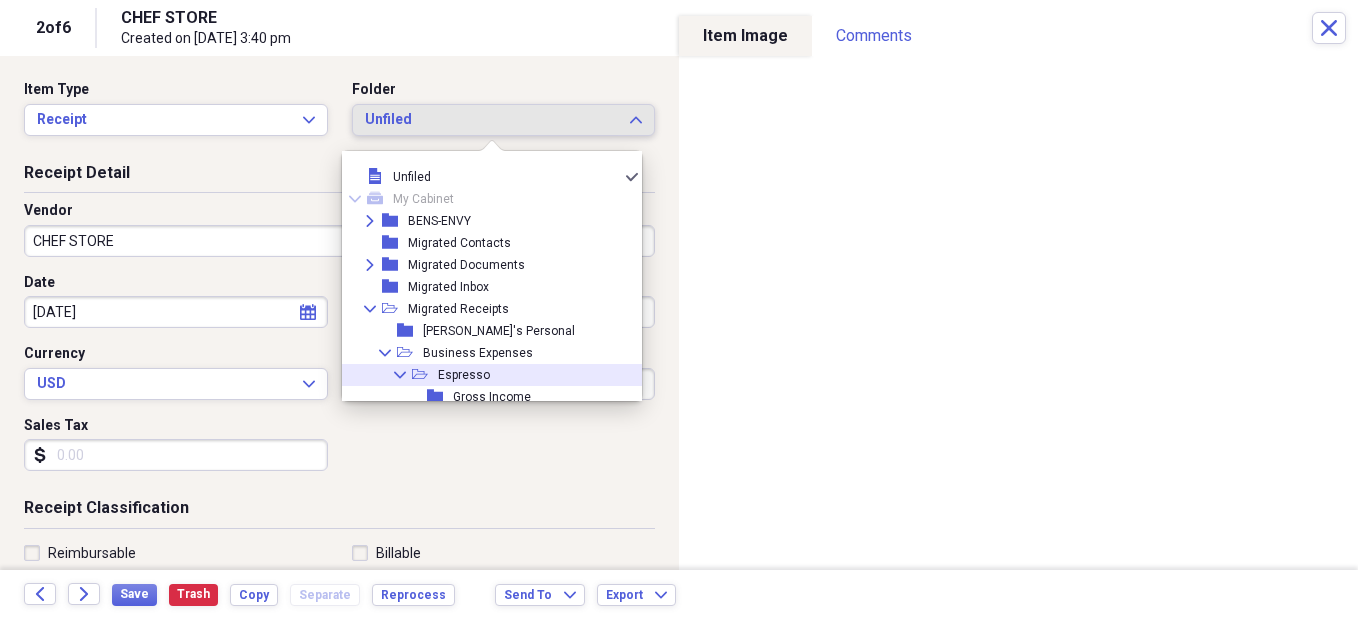 click 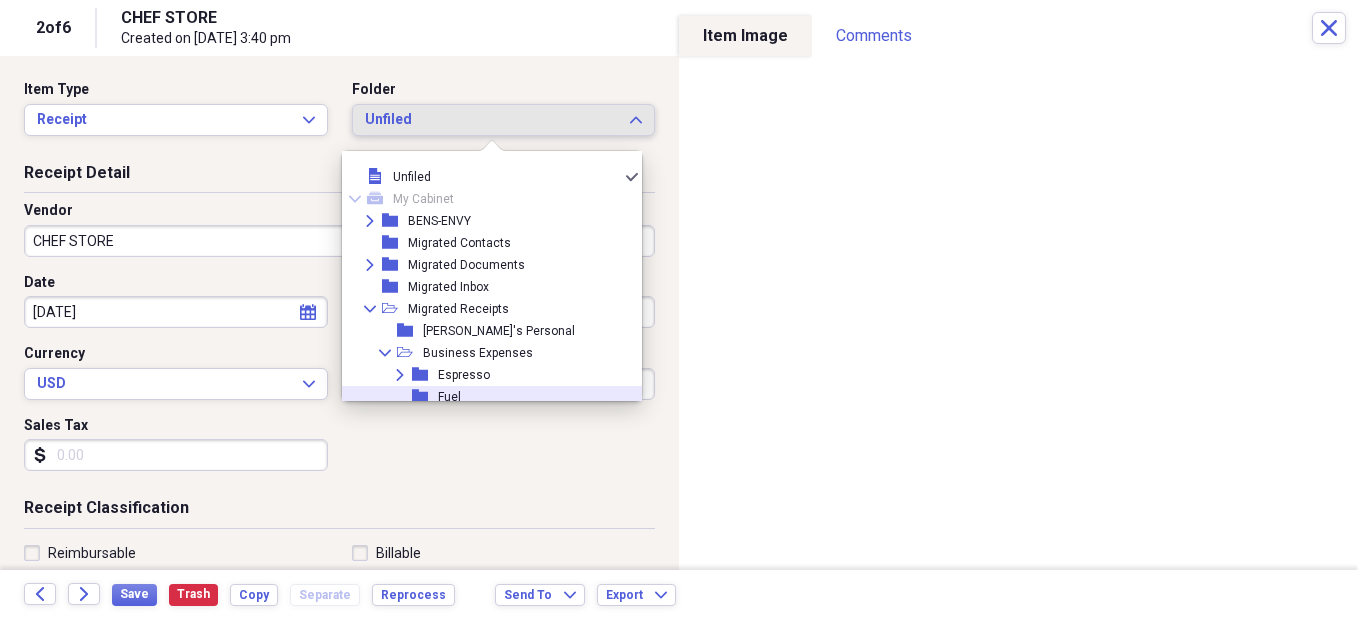click on "Espresso" at bounding box center [464, 375] 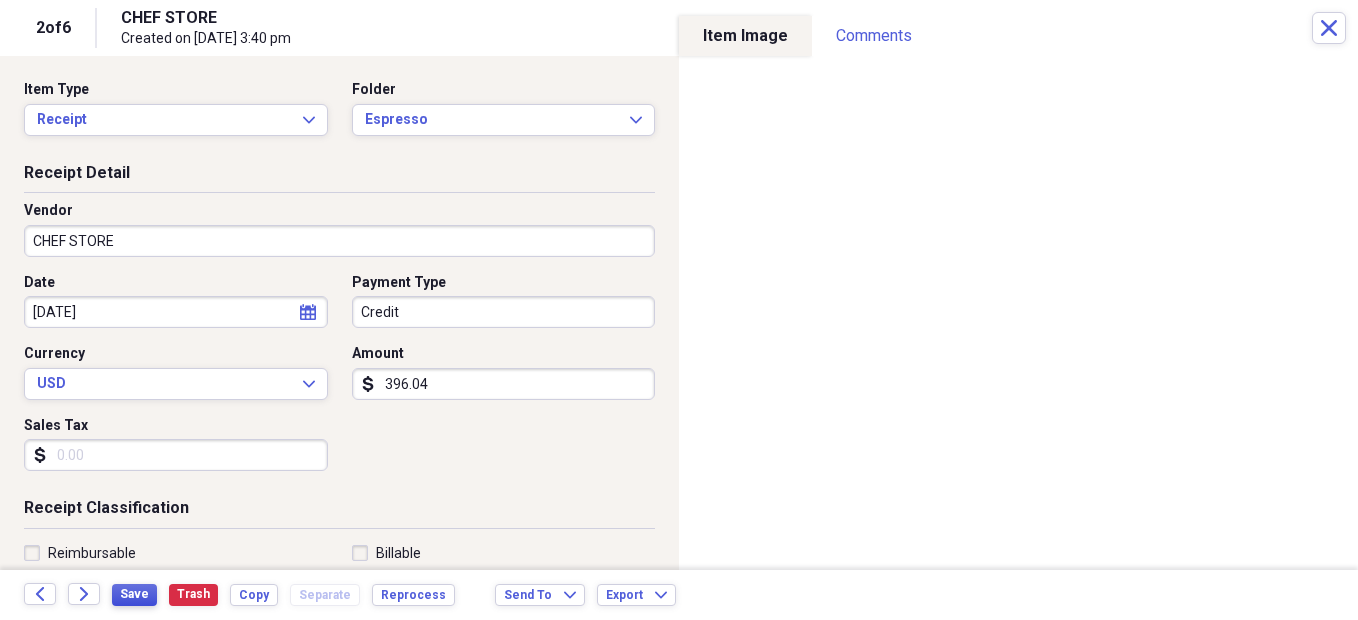 click on "Save" at bounding box center (134, 594) 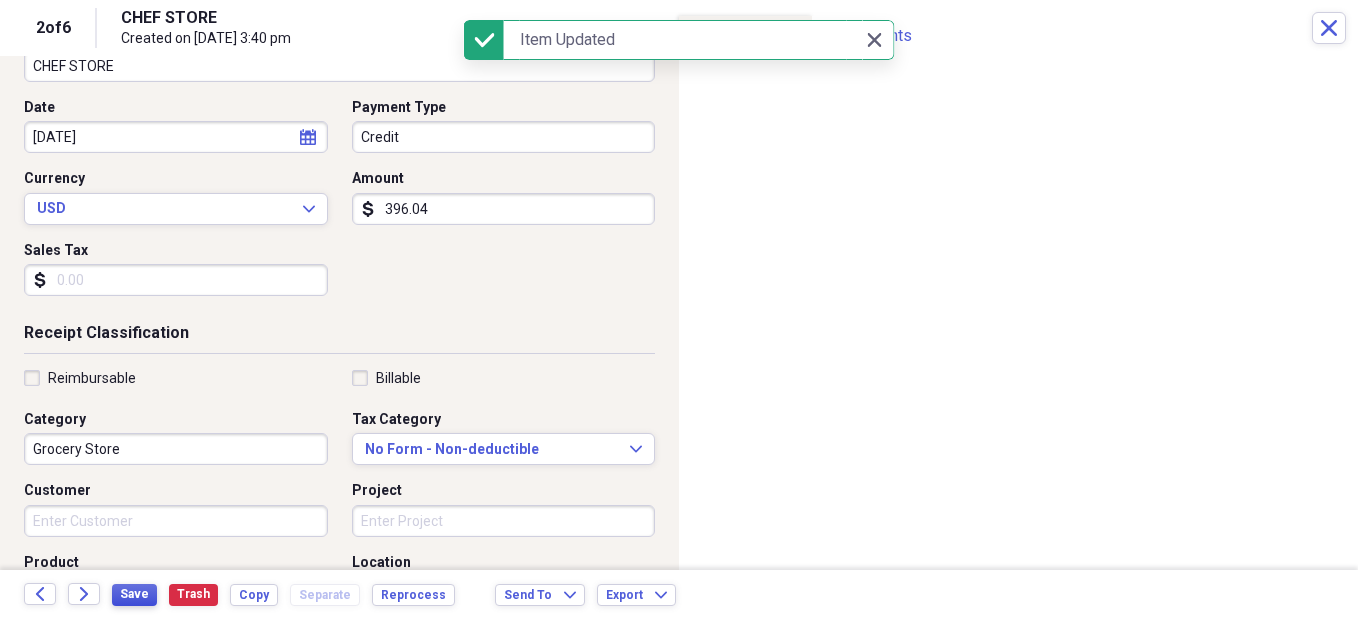scroll, scrollTop: 189, scrollLeft: 0, axis: vertical 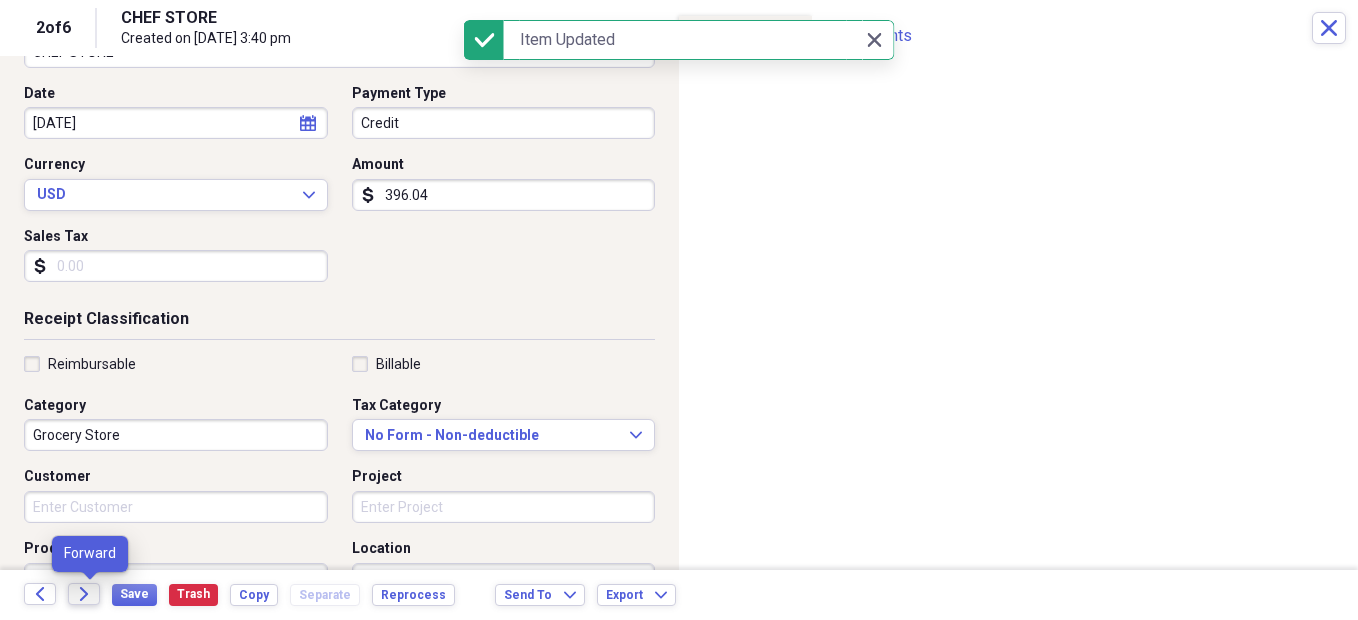 click on "Forward" 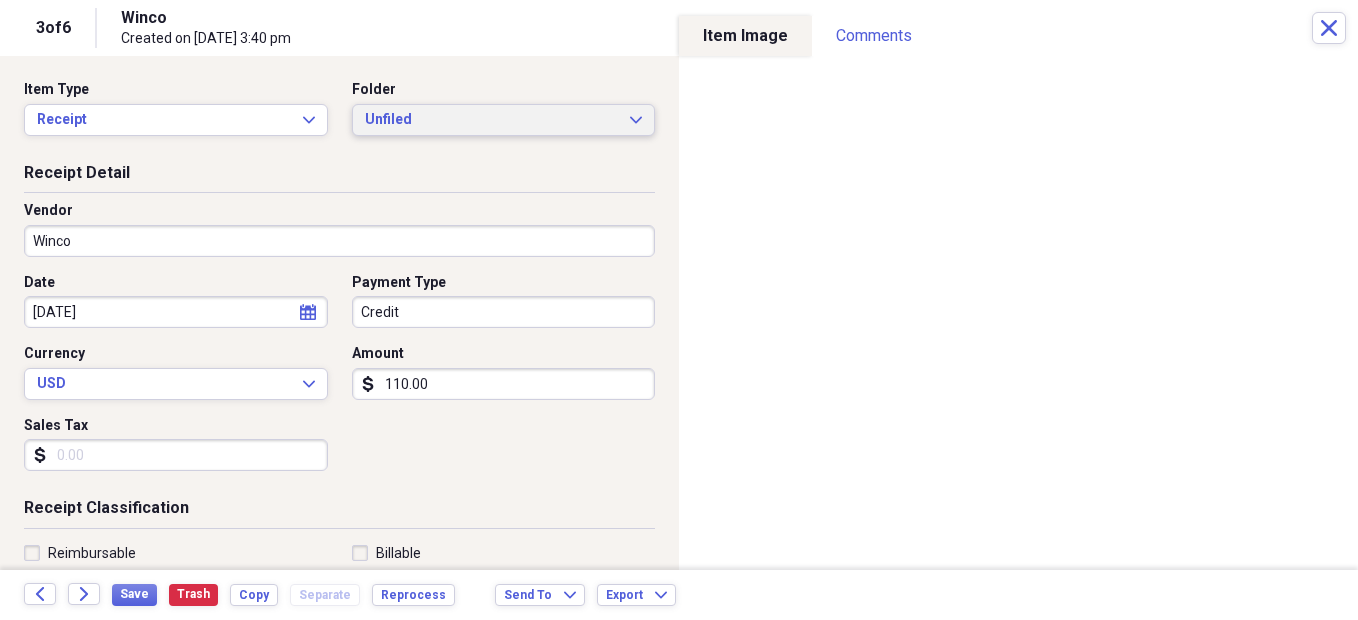 click on "Unfiled Expand" at bounding box center (504, 120) 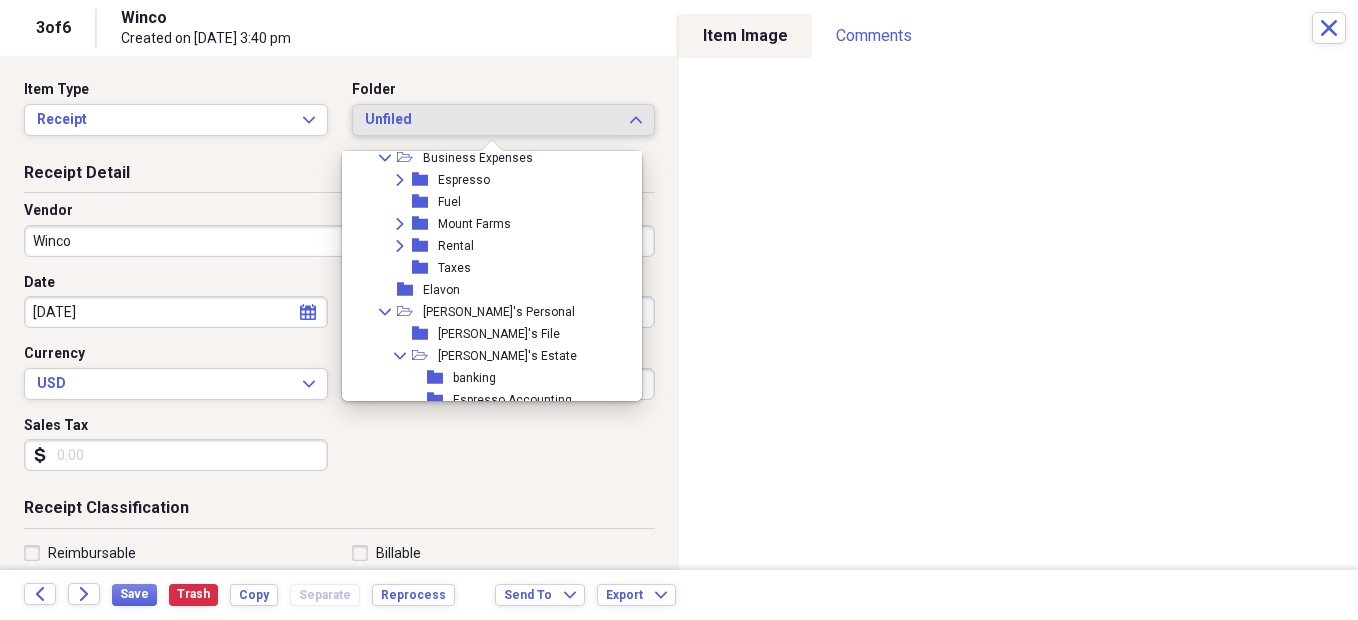 scroll, scrollTop: 139, scrollLeft: 0, axis: vertical 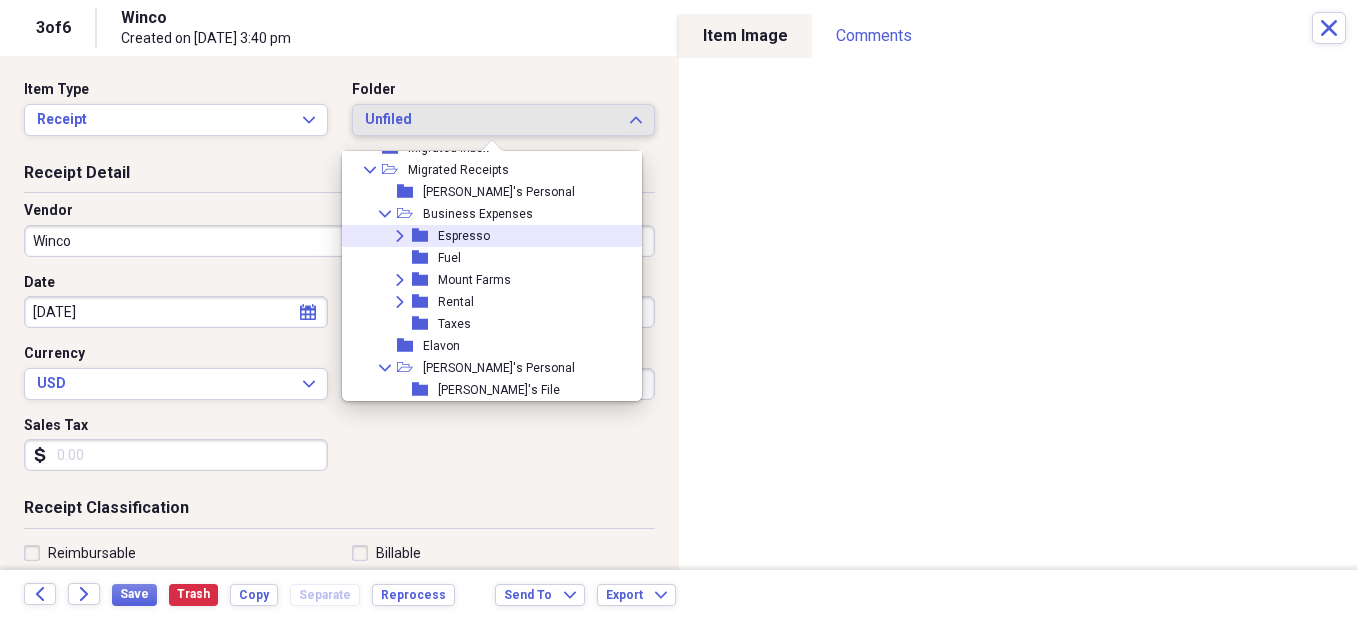 click on "Espresso" at bounding box center (464, 236) 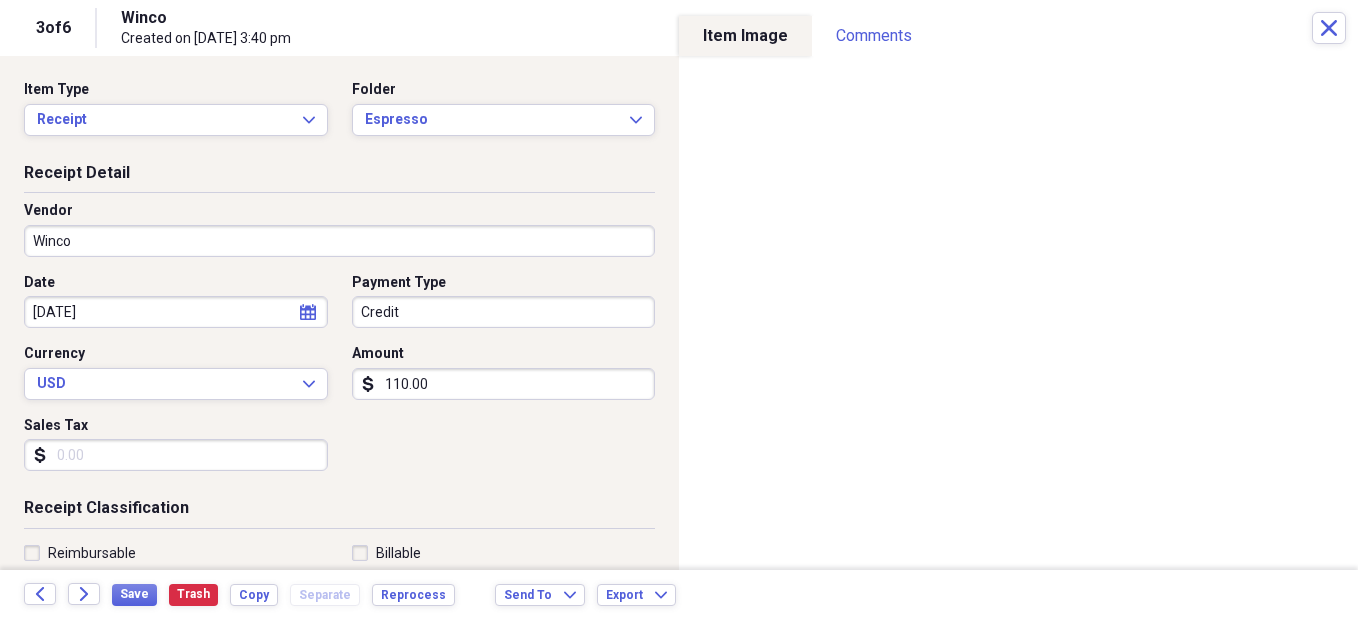 click on "110.00" at bounding box center (504, 384) 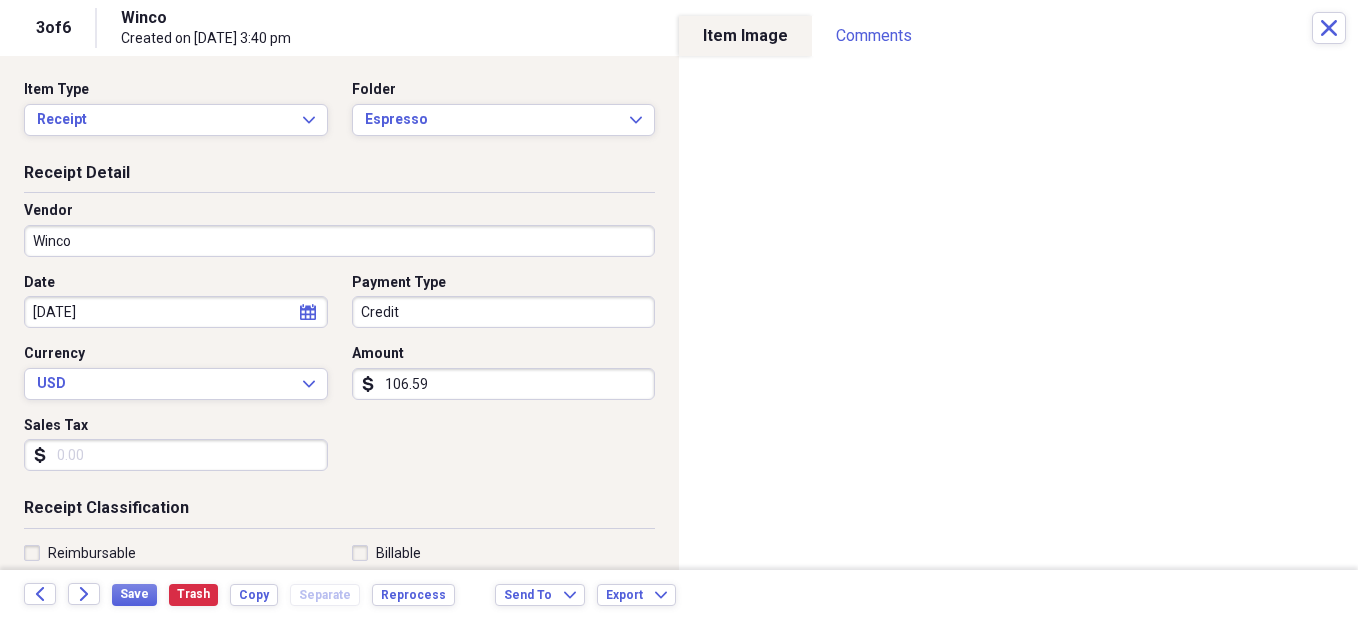 type on "106.59" 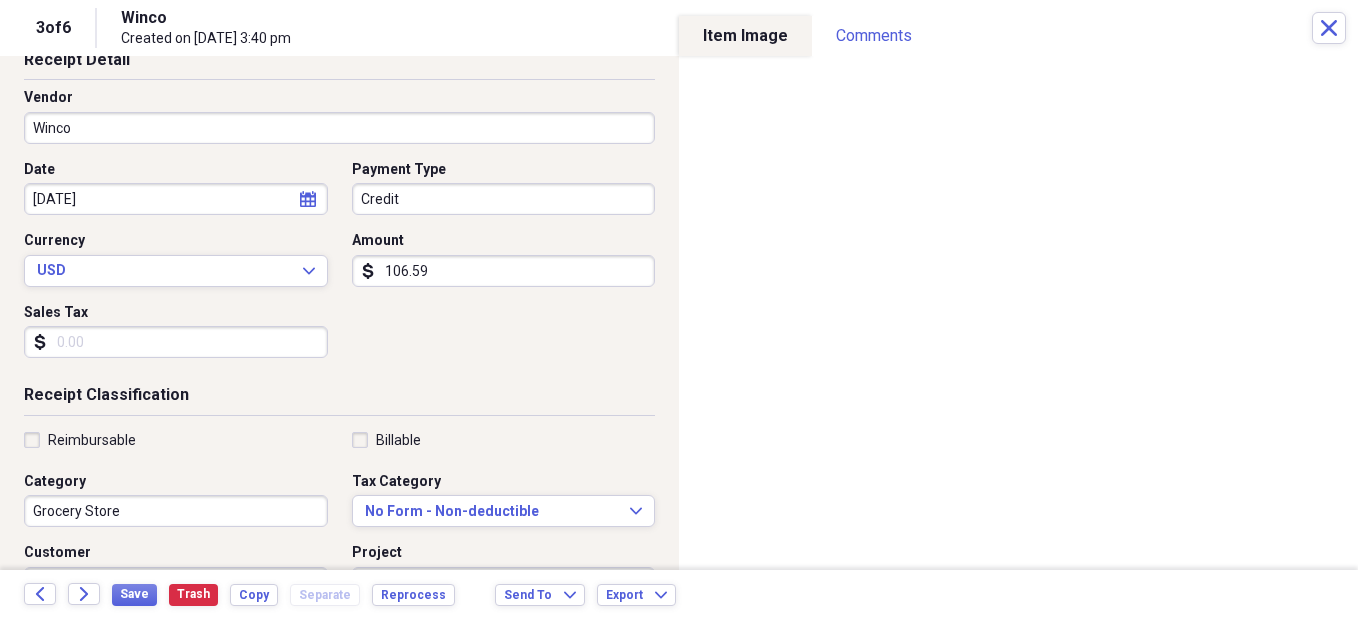 scroll, scrollTop: 177, scrollLeft: 0, axis: vertical 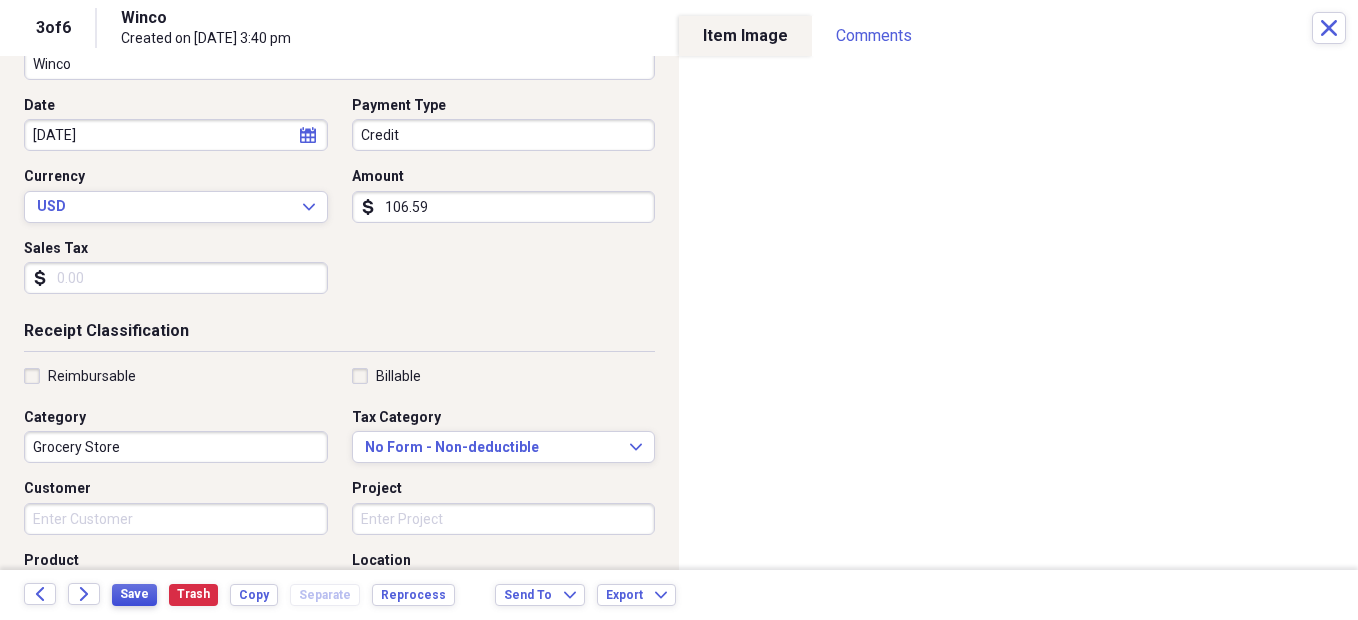 click on "Save" at bounding box center [134, 594] 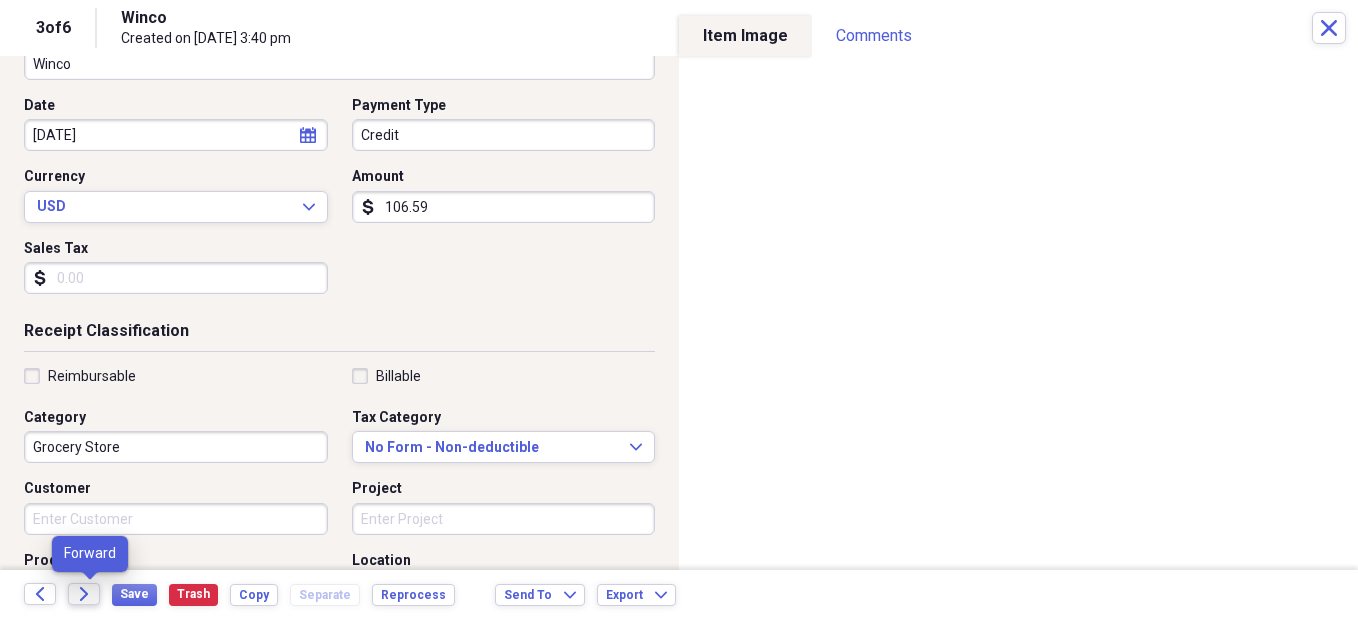 click on "Forward" at bounding box center (84, 594) 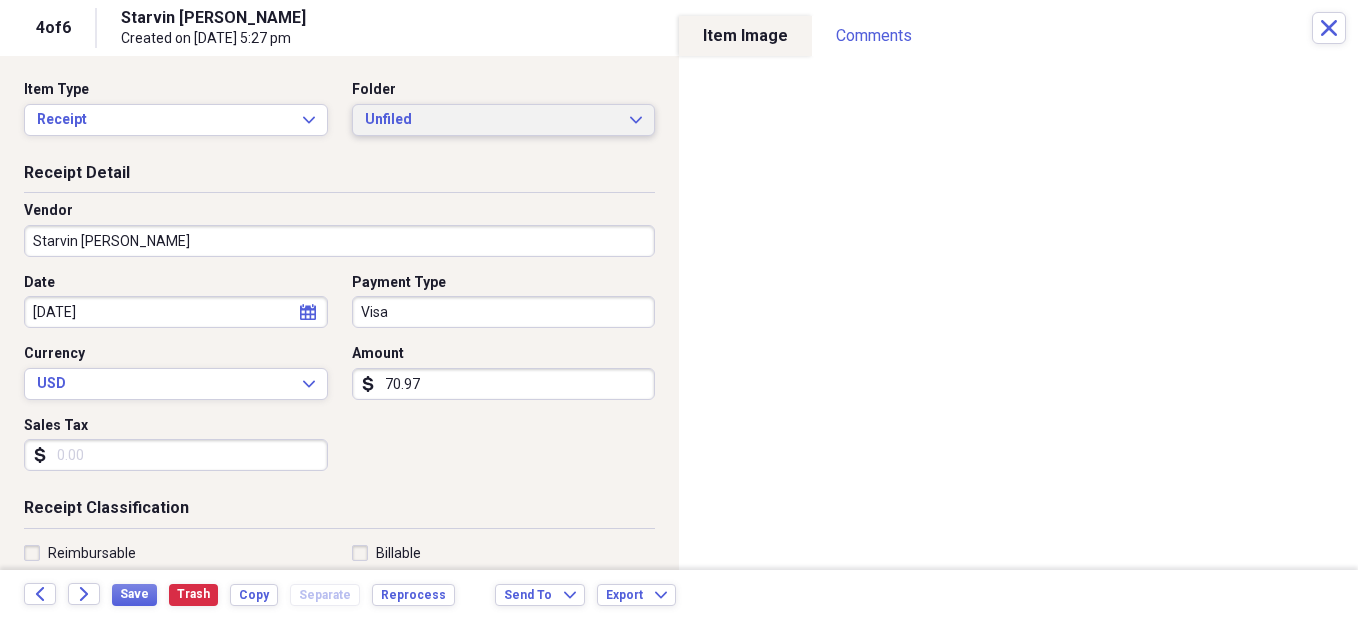 click on "Expand" 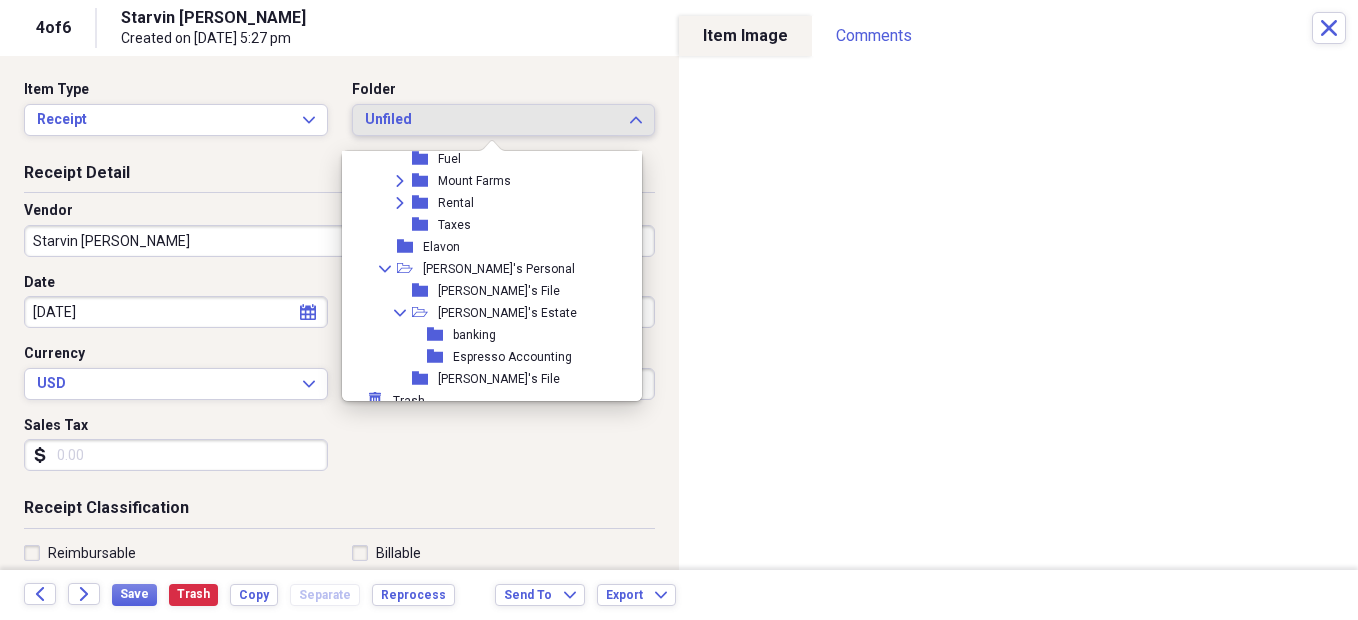 scroll, scrollTop: 249, scrollLeft: 0, axis: vertical 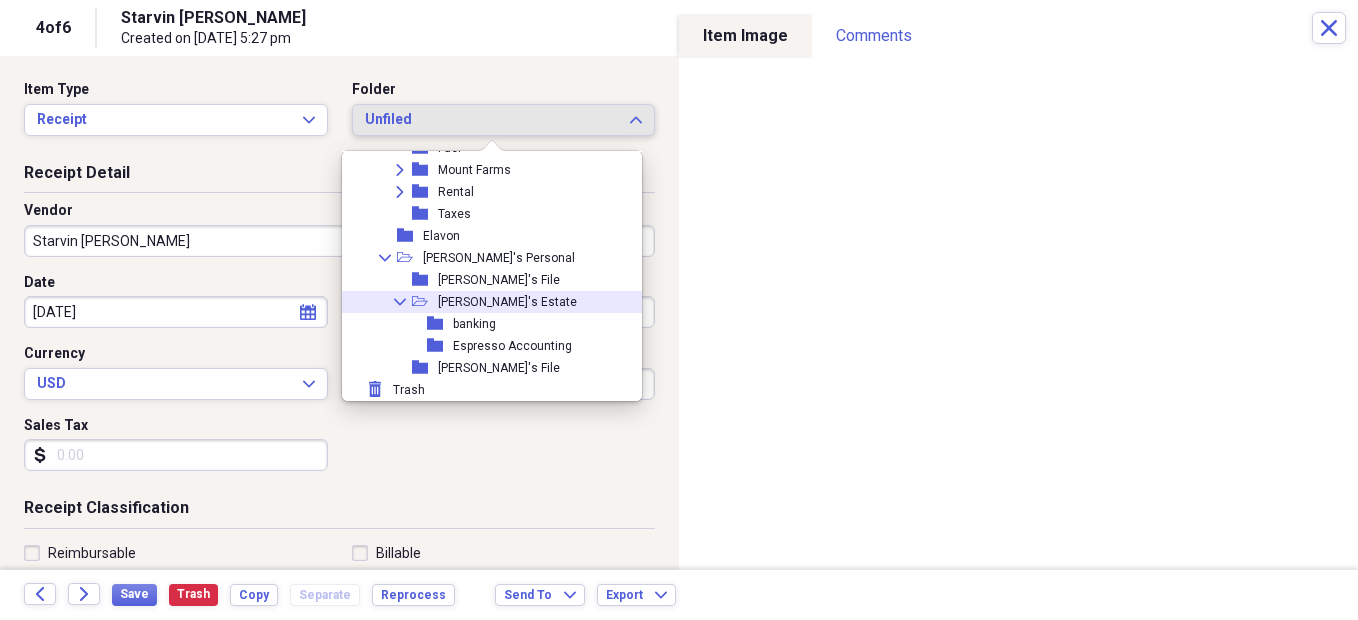click on "[PERSON_NAME]'s Estate" at bounding box center (507, 302) 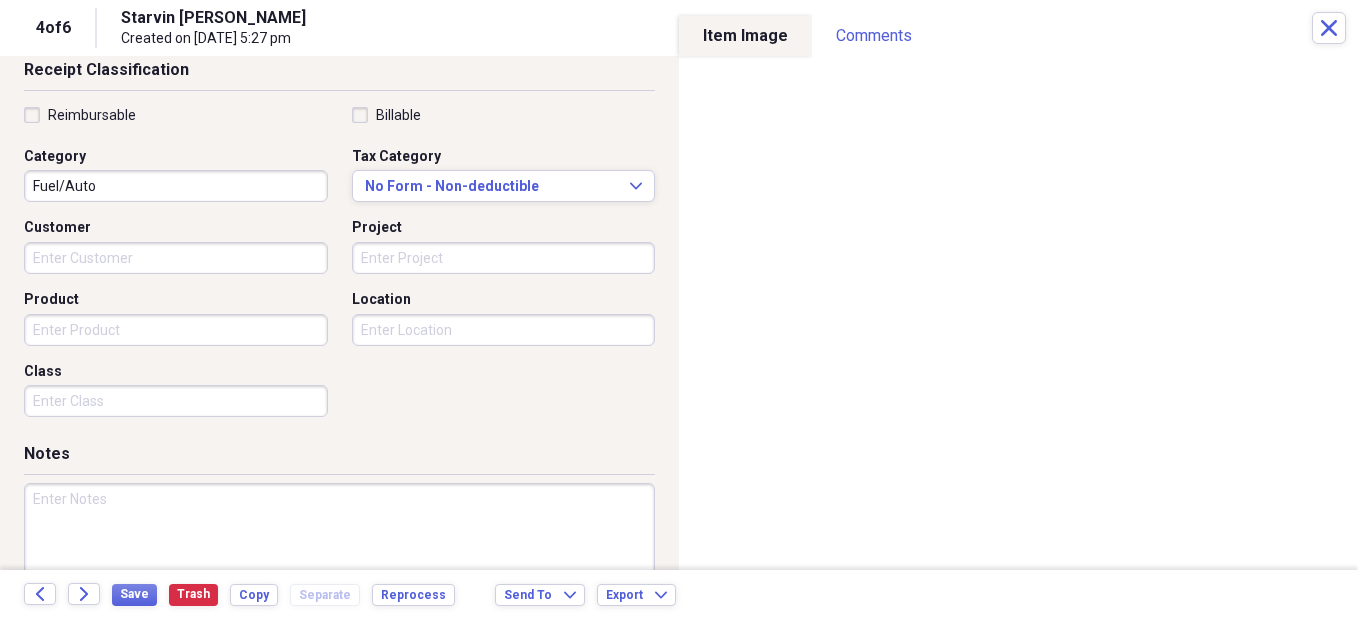 scroll, scrollTop: 486, scrollLeft: 0, axis: vertical 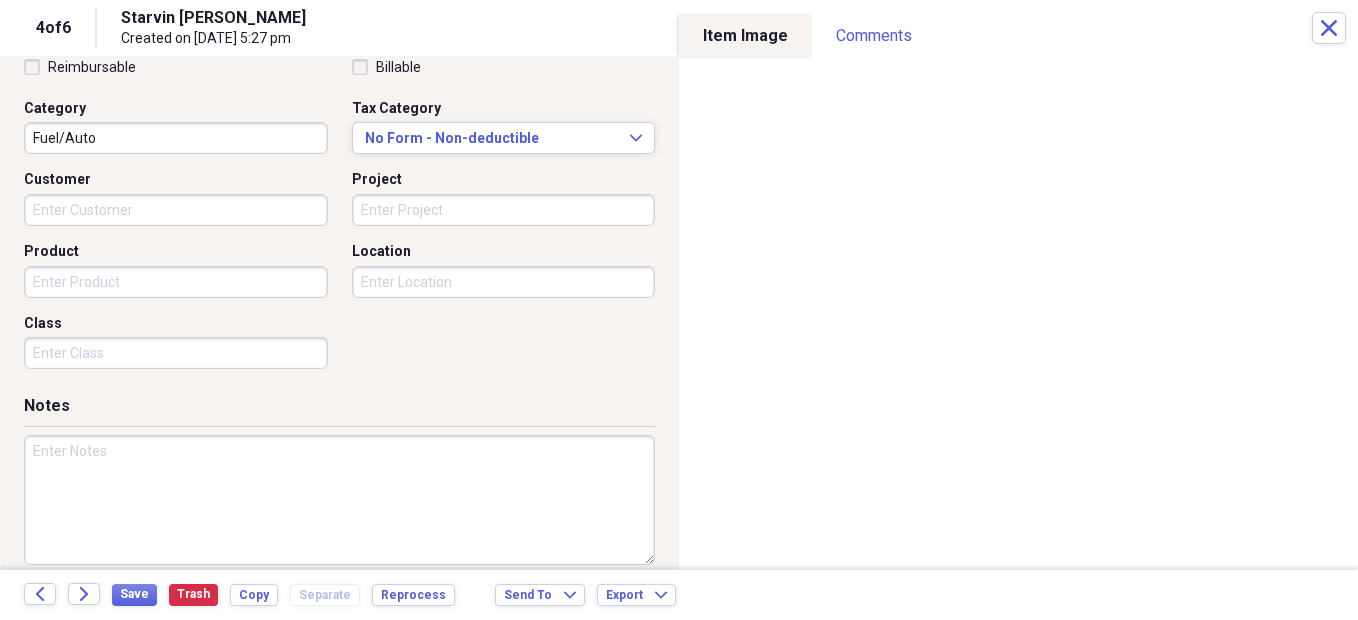 click at bounding box center (339, 500) 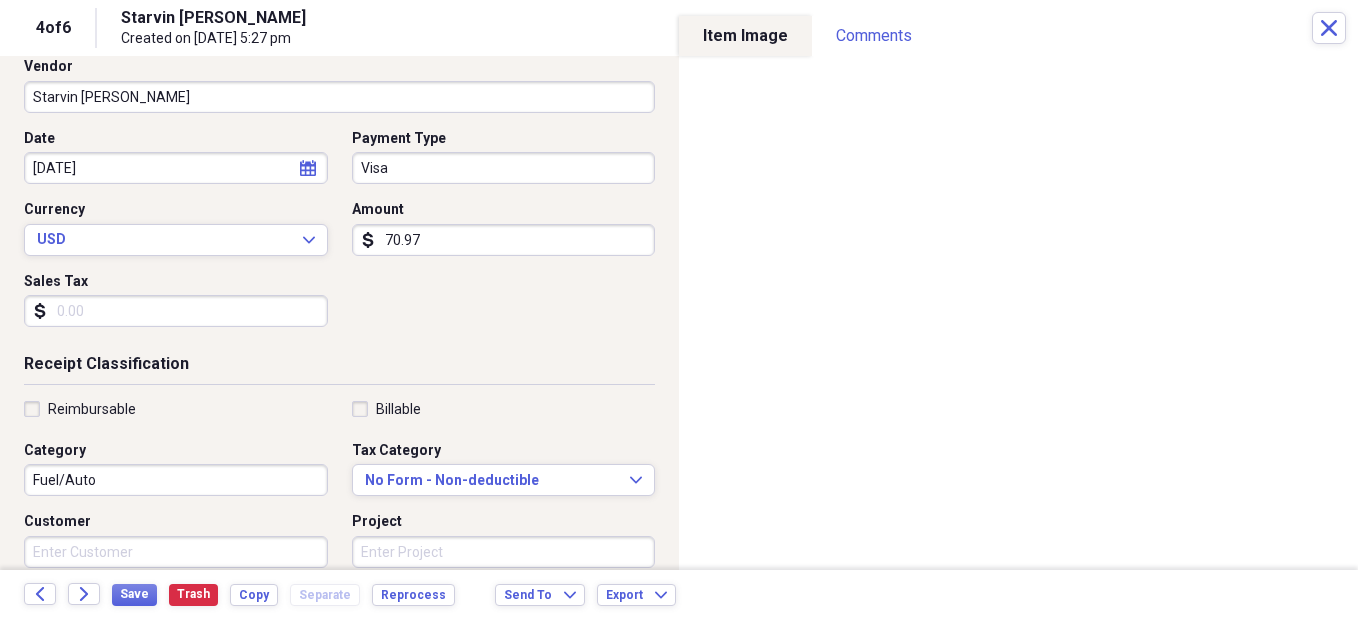 scroll, scrollTop: 143, scrollLeft: 0, axis: vertical 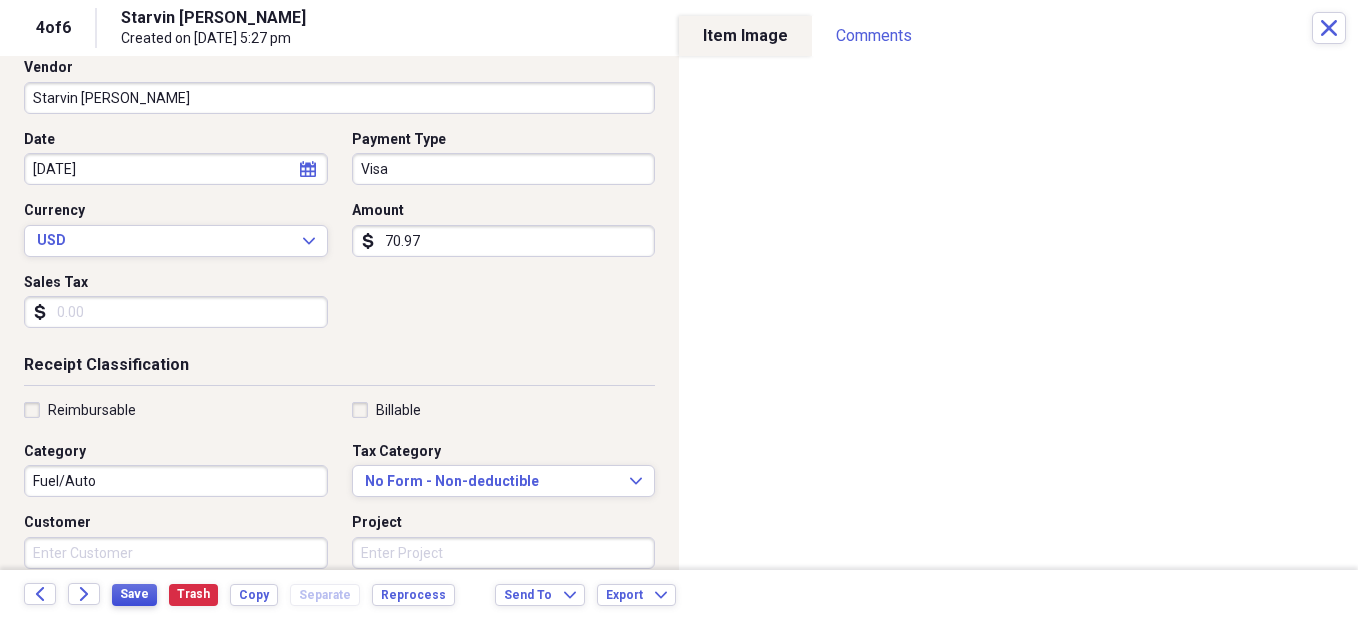type on "Lawn Mower Gasoline" 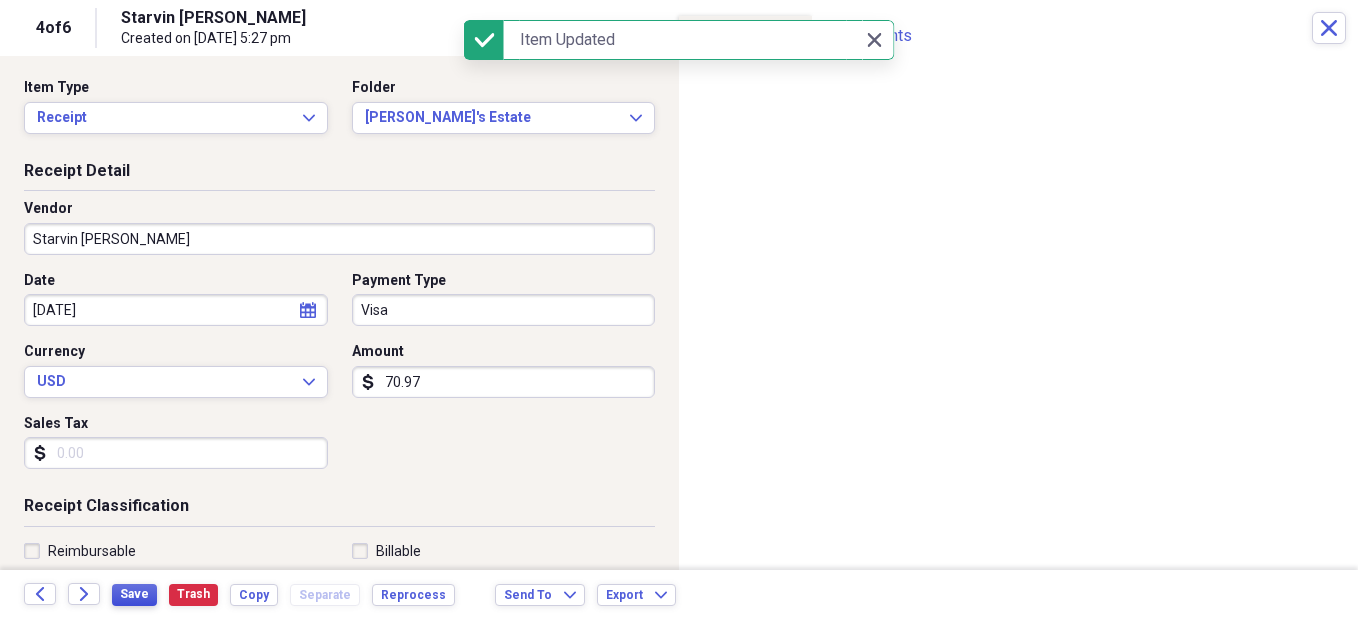 scroll, scrollTop: 0, scrollLeft: 0, axis: both 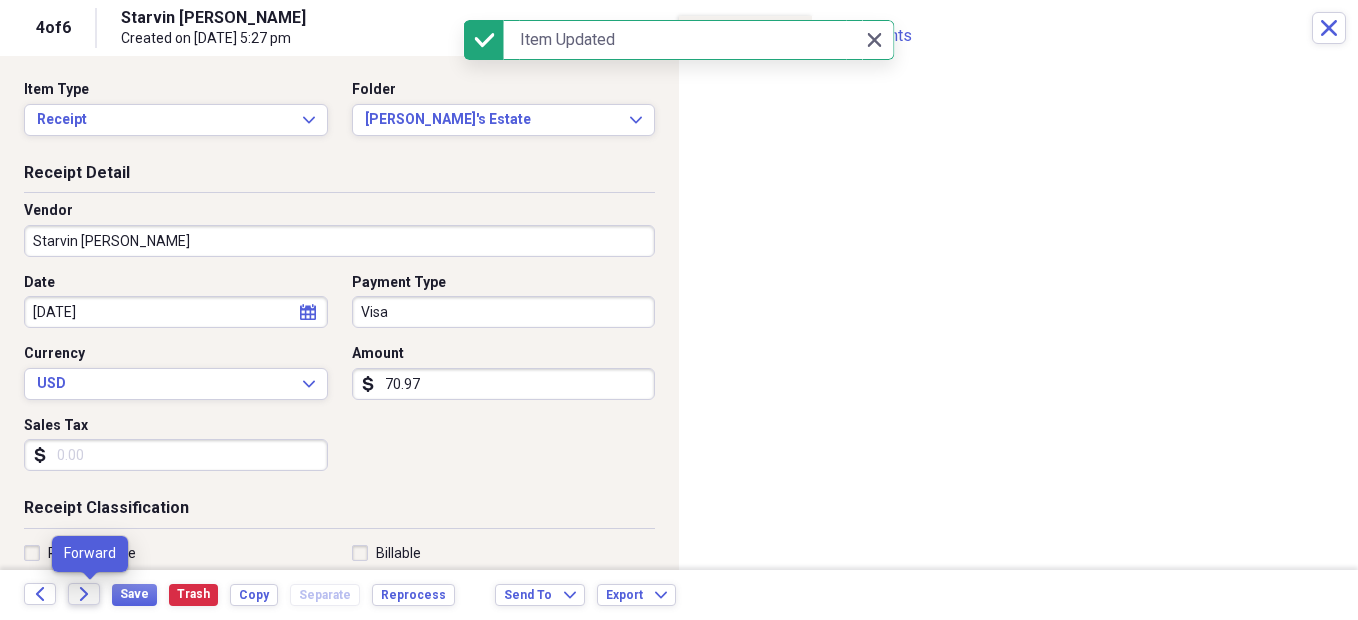 click on "Forward" 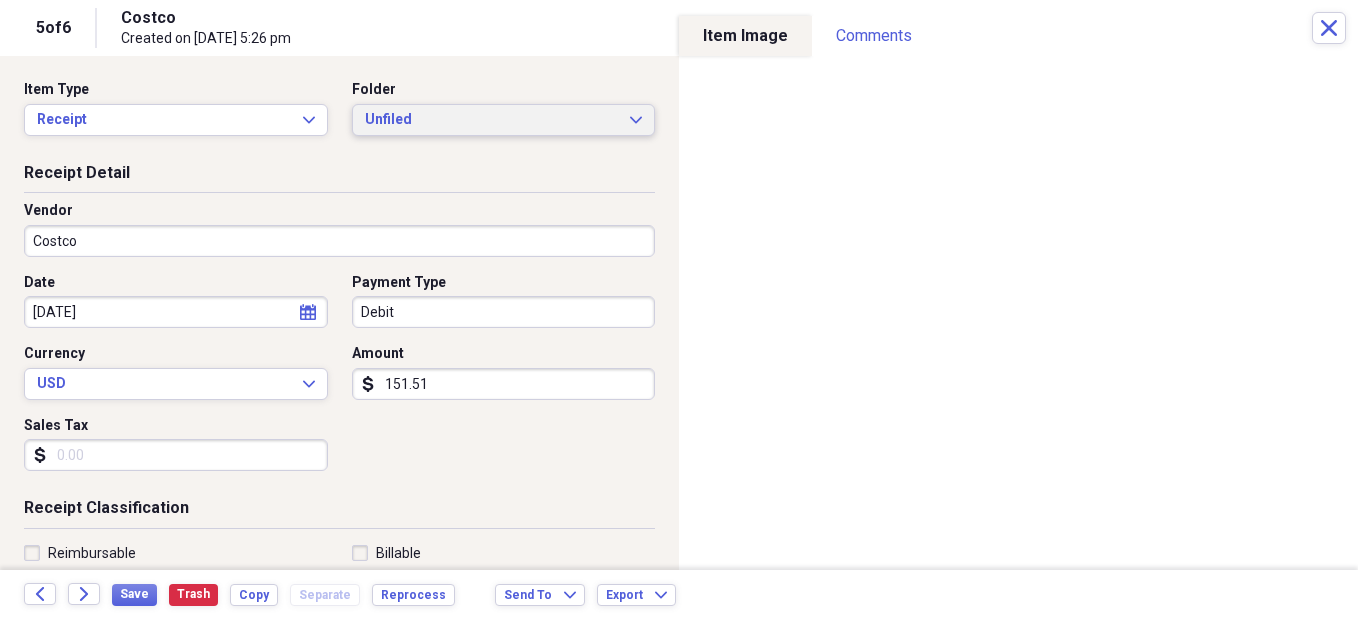 click on "Unfiled Expand" at bounding box center [504, 120] 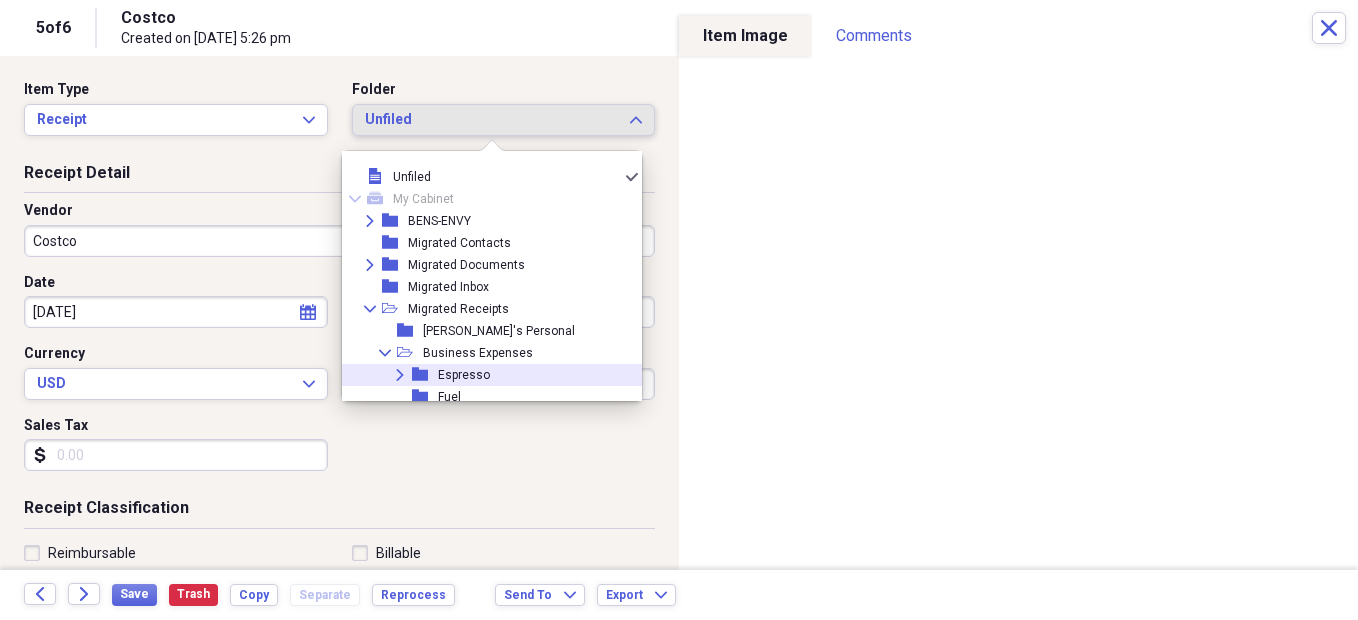 click on "Expand folder Espresso" at bounding box center (484, 375) 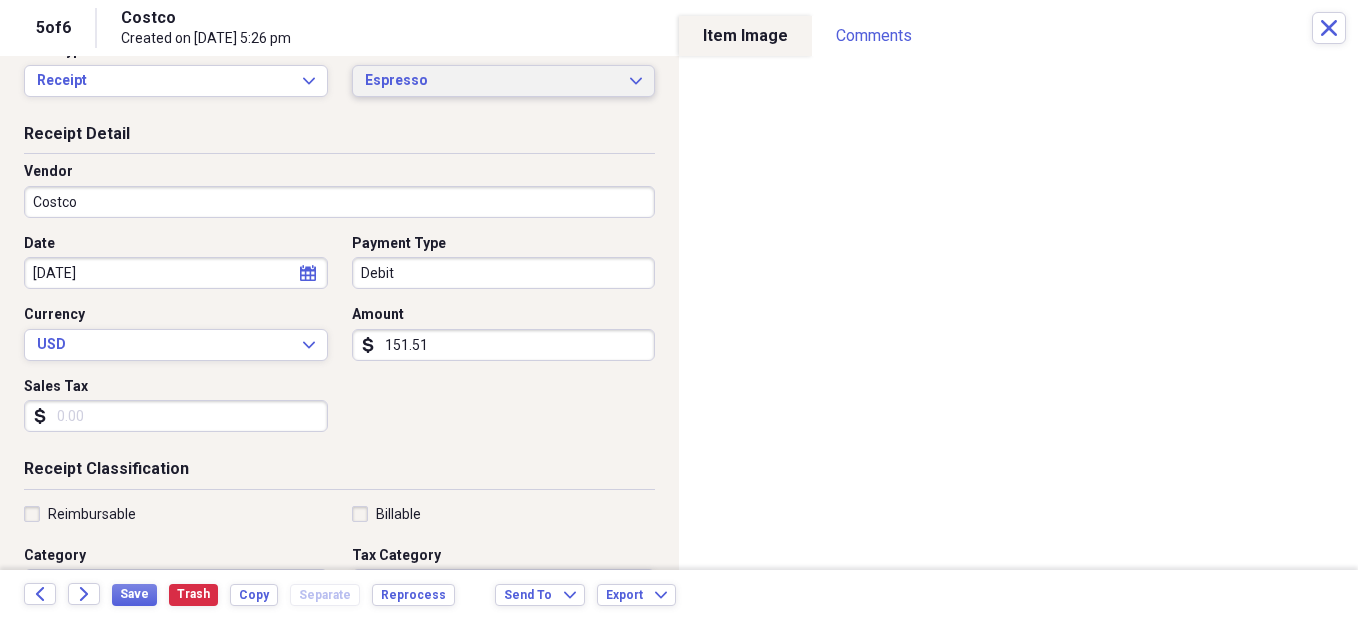 scroll, scrollTop: 0, scrollLeft: 0, axis: both 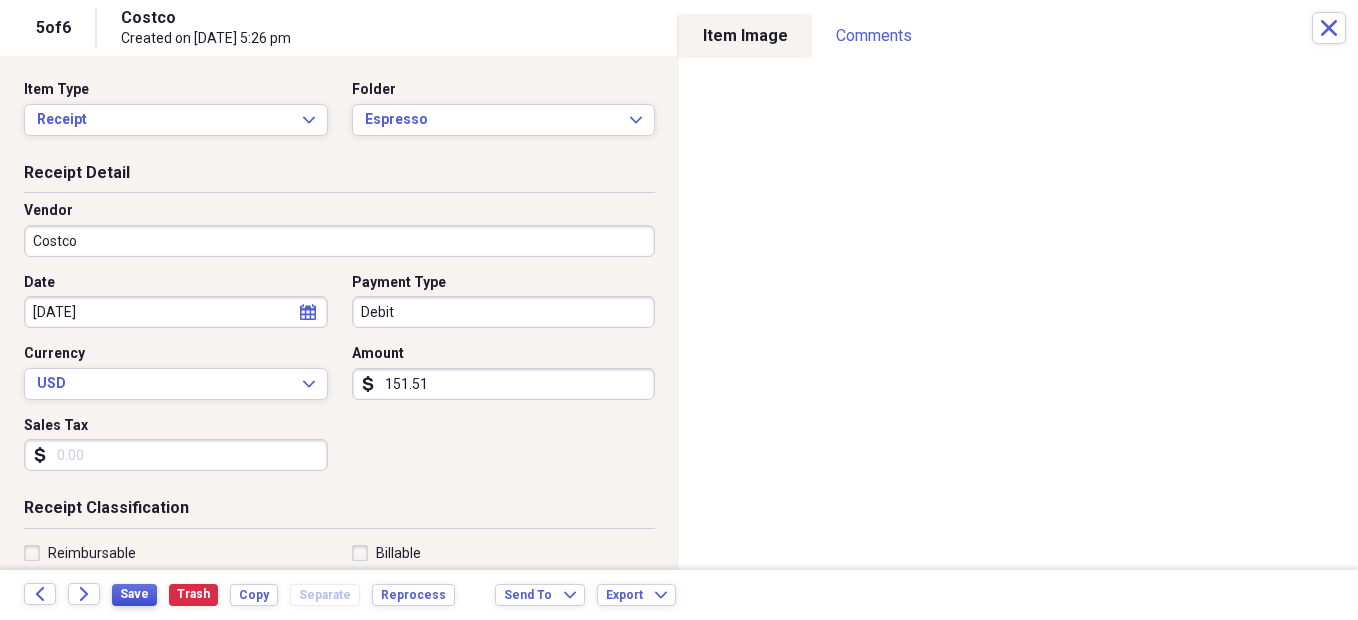 click on "Save" at bounding box center (134, 594) 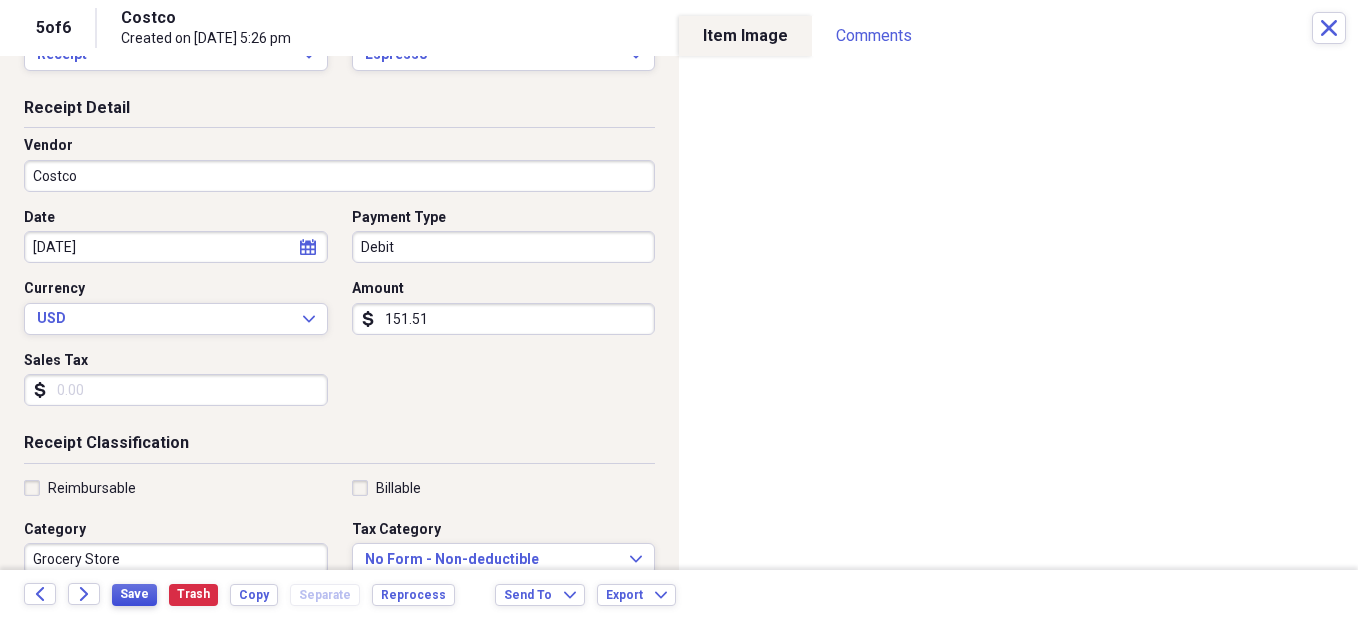 scroll, scrollTop: 0, scrollLeft: 0, axis: both 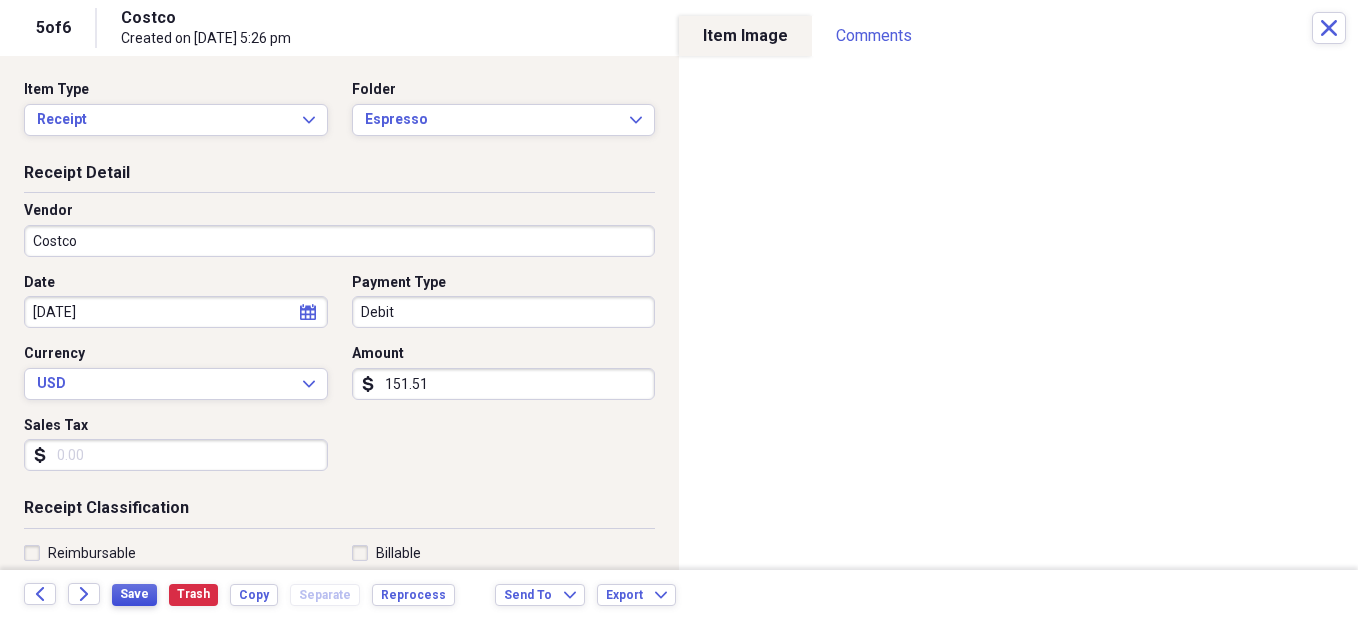 click on "Save" at bounding box center (134, 594) 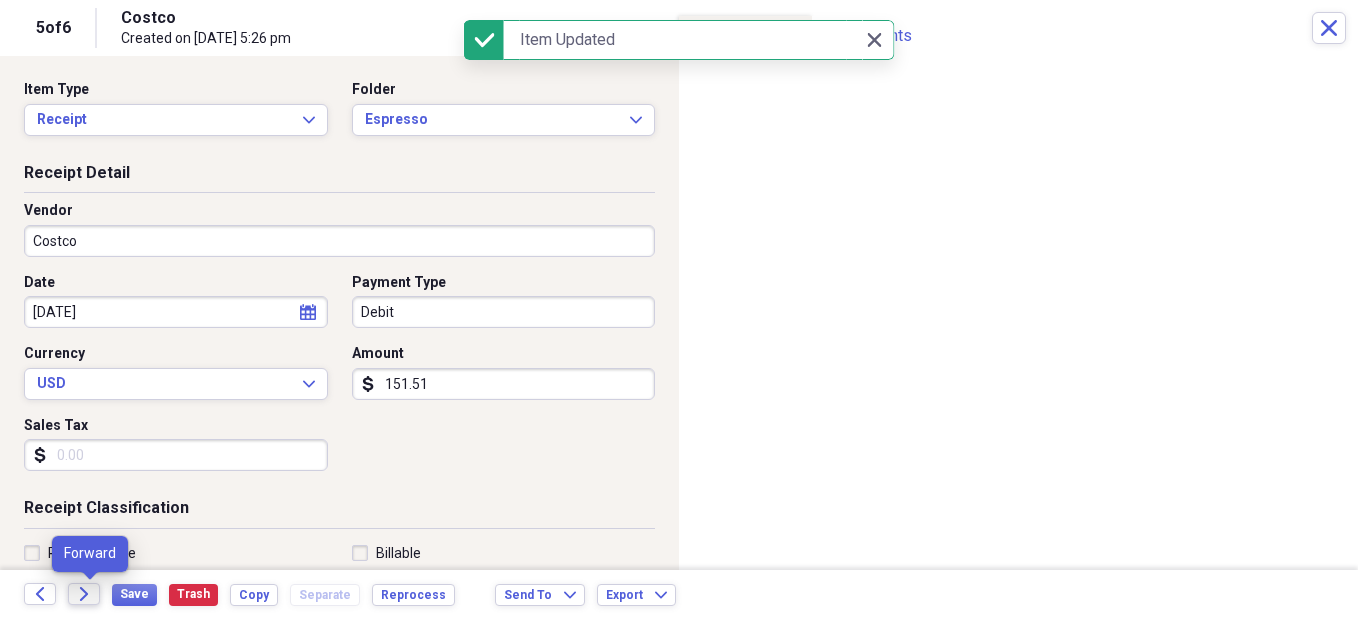 click on "Forward" 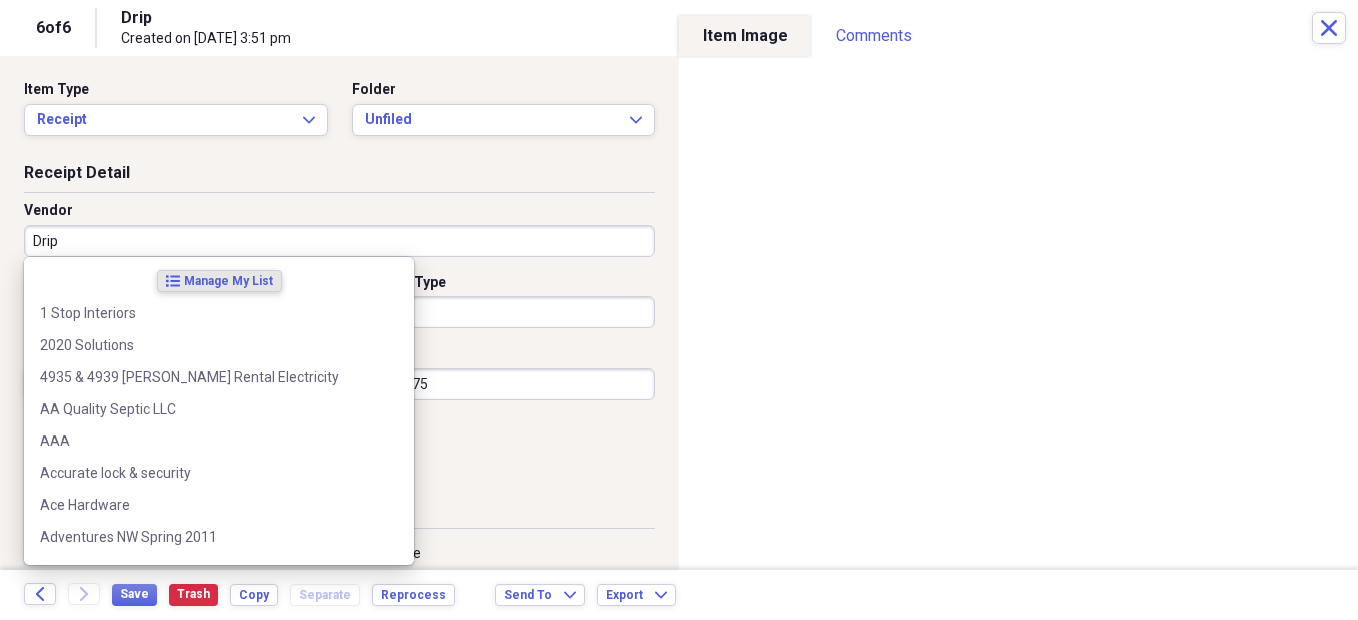 click on "Drip" at bounding box center (339, 241) 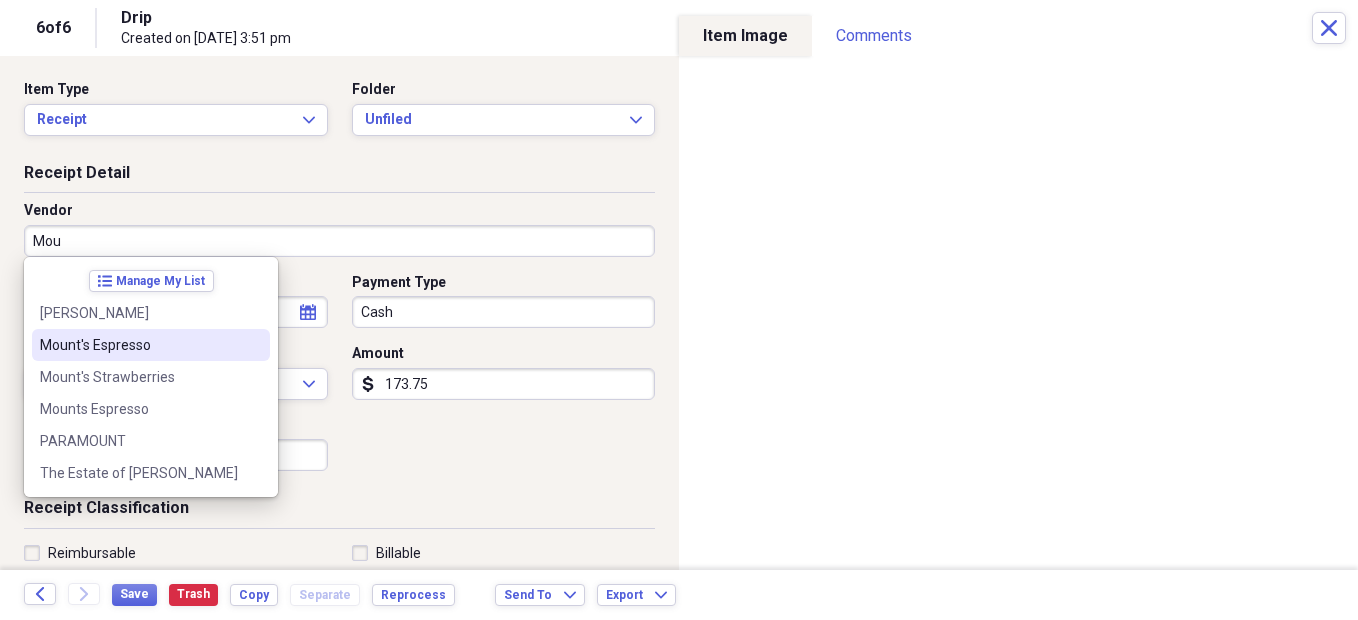 click on "Mount's Espresso" at bounding box center [151, 345] 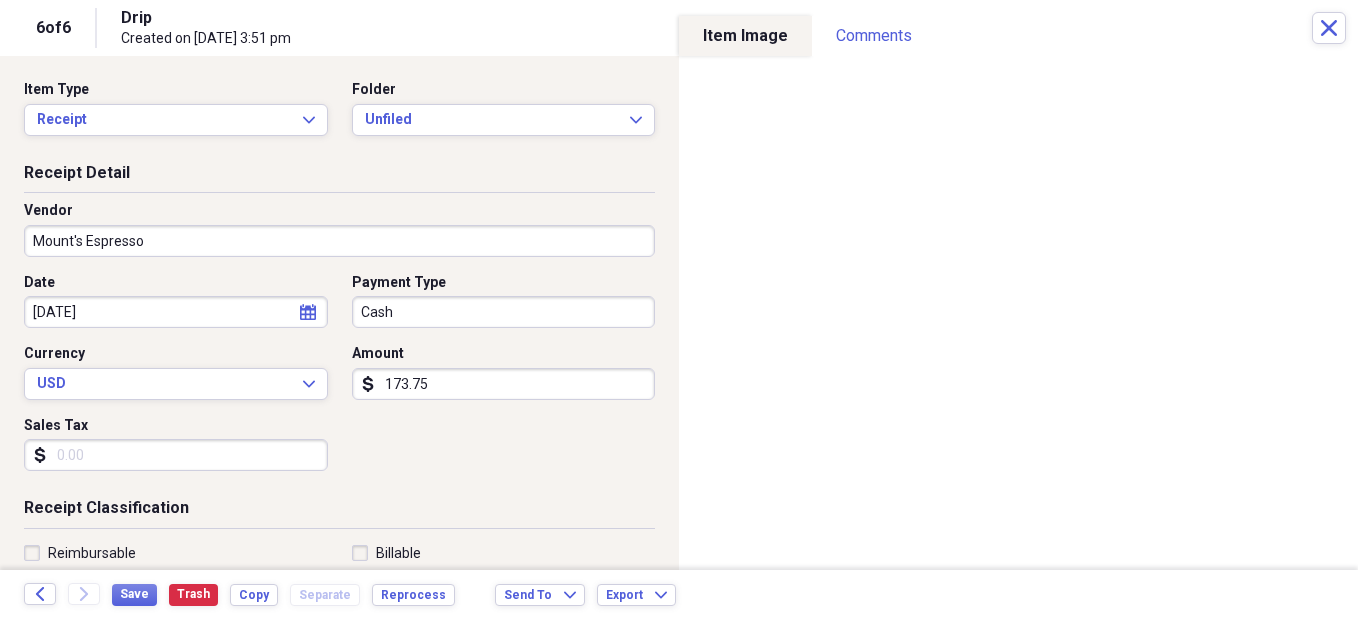 type on "Espresso Income" 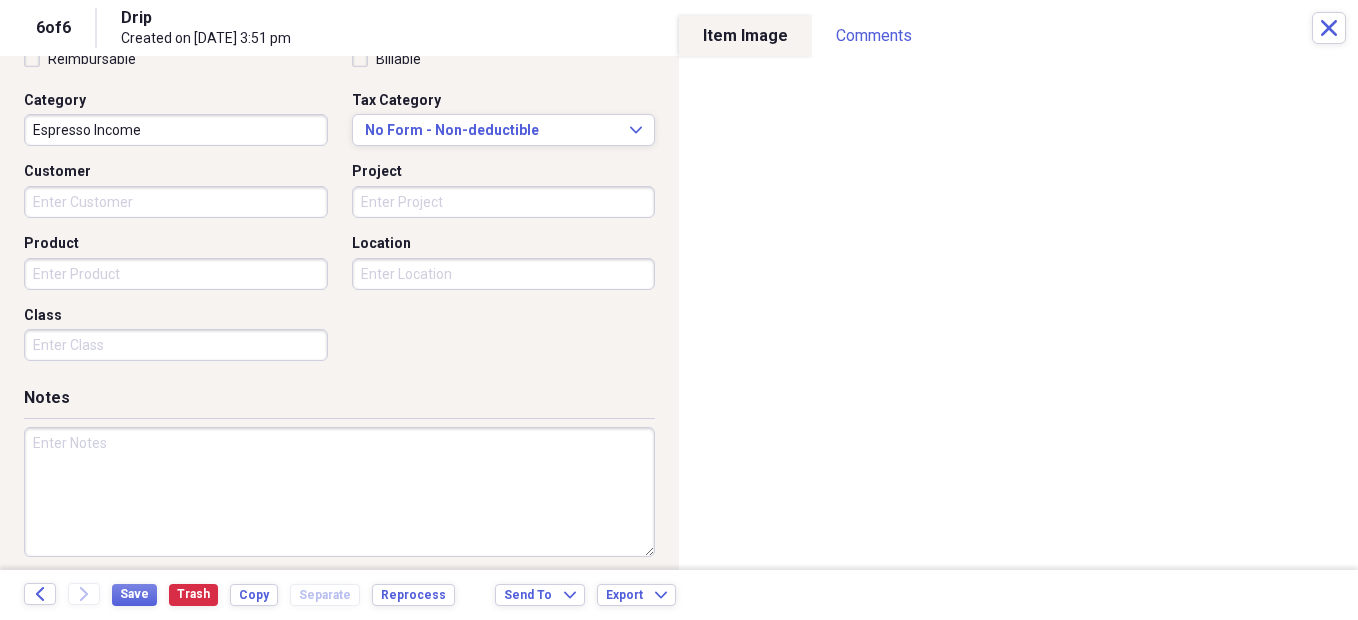 scroll, scrollTop: 507, scrollLeft: 0, axis: vertical 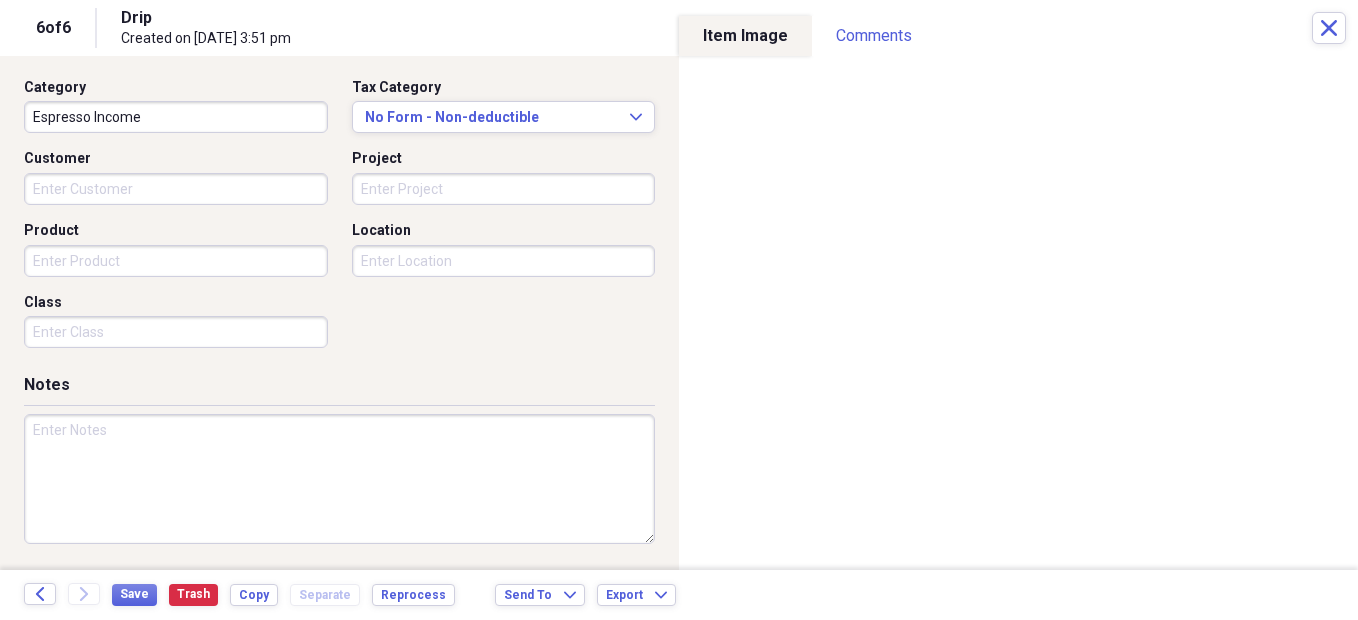 click at bounding box center (339, 479) 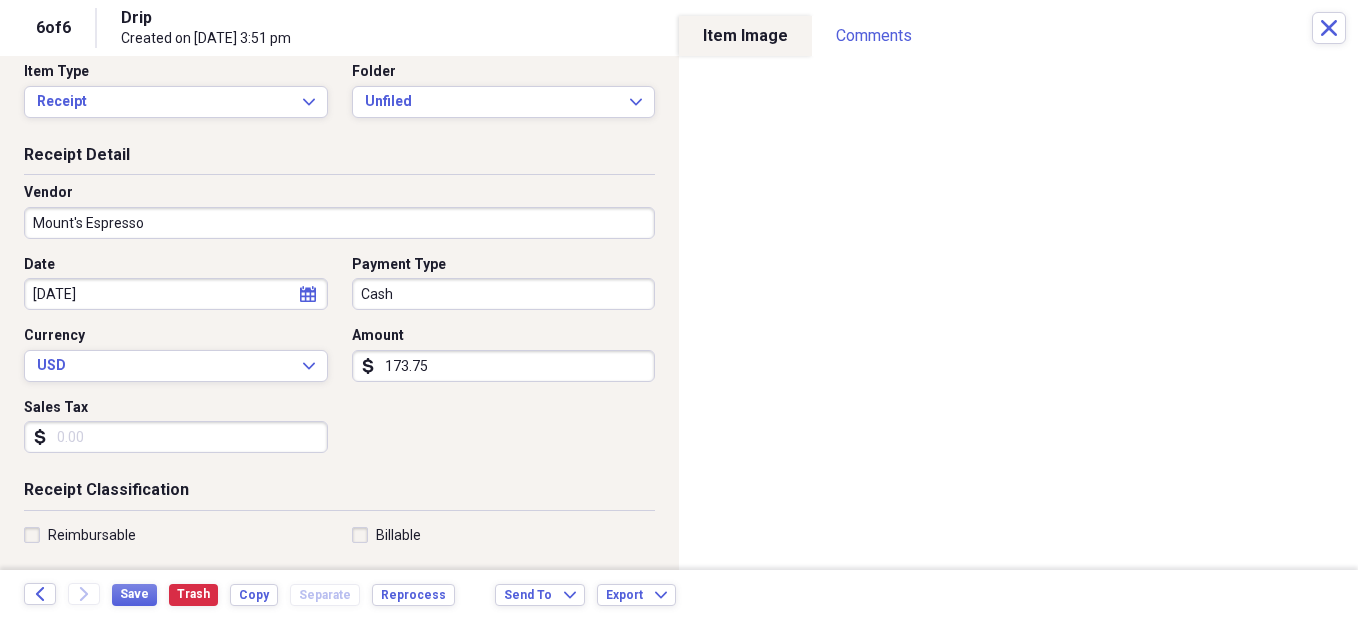 scroll, scrollTop: 14, scrollLeft: 0, axis: vertical 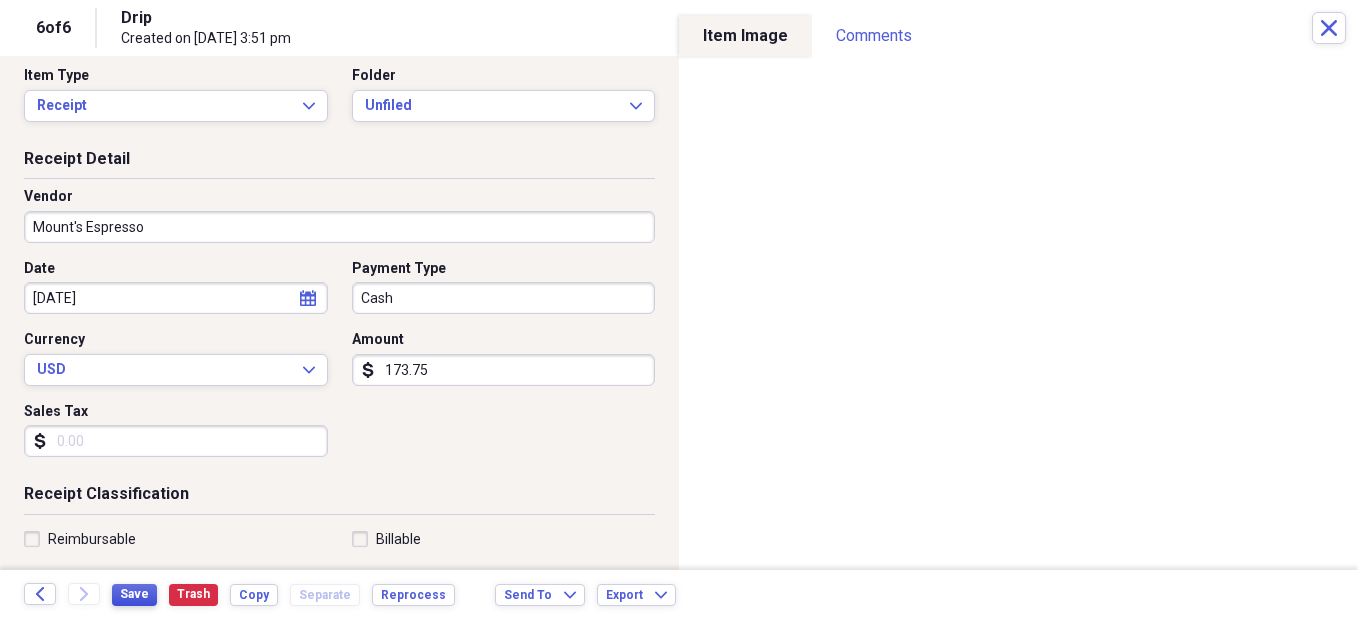 type on "Espresso Gross Income
[DATE]" 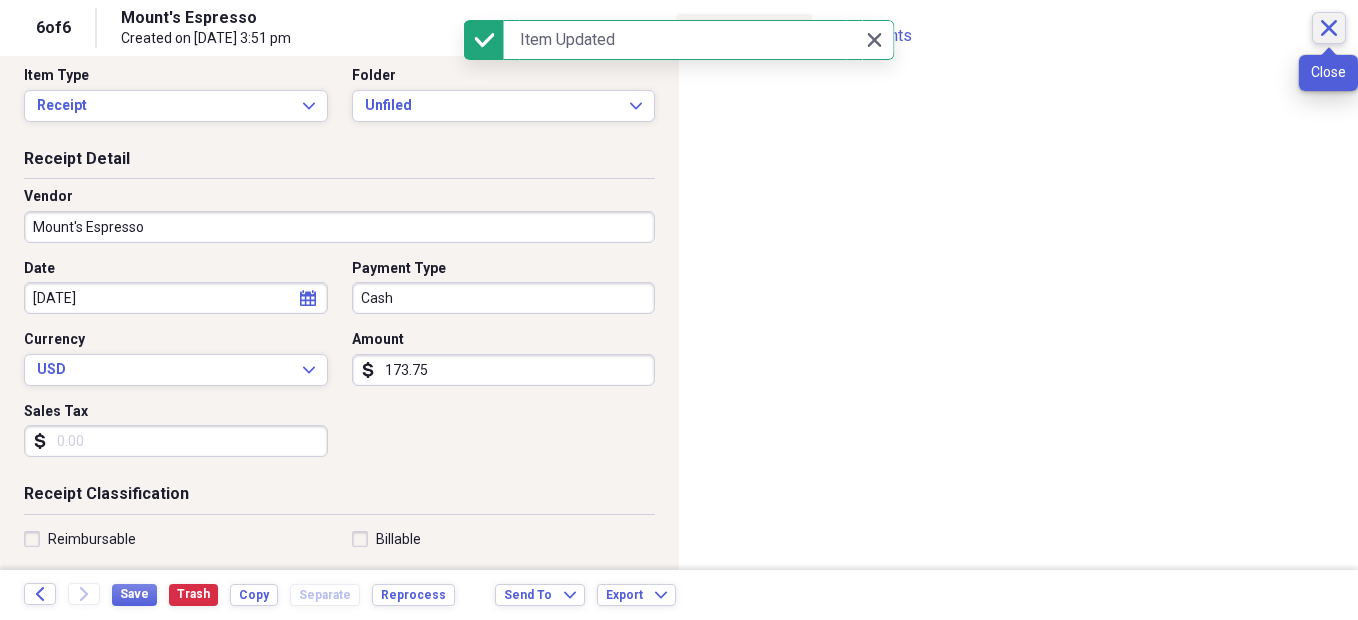 click on "Close" 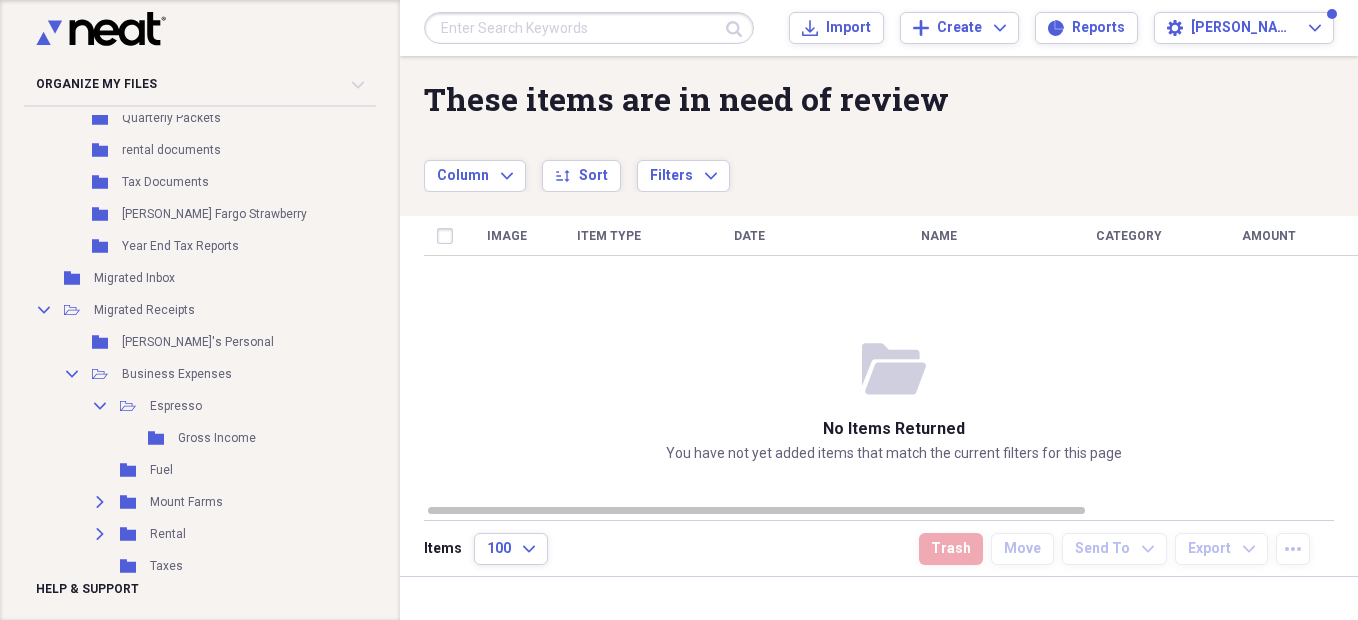 scroll, scrollTop: 437, scrollLeft: 0, axis: vertical 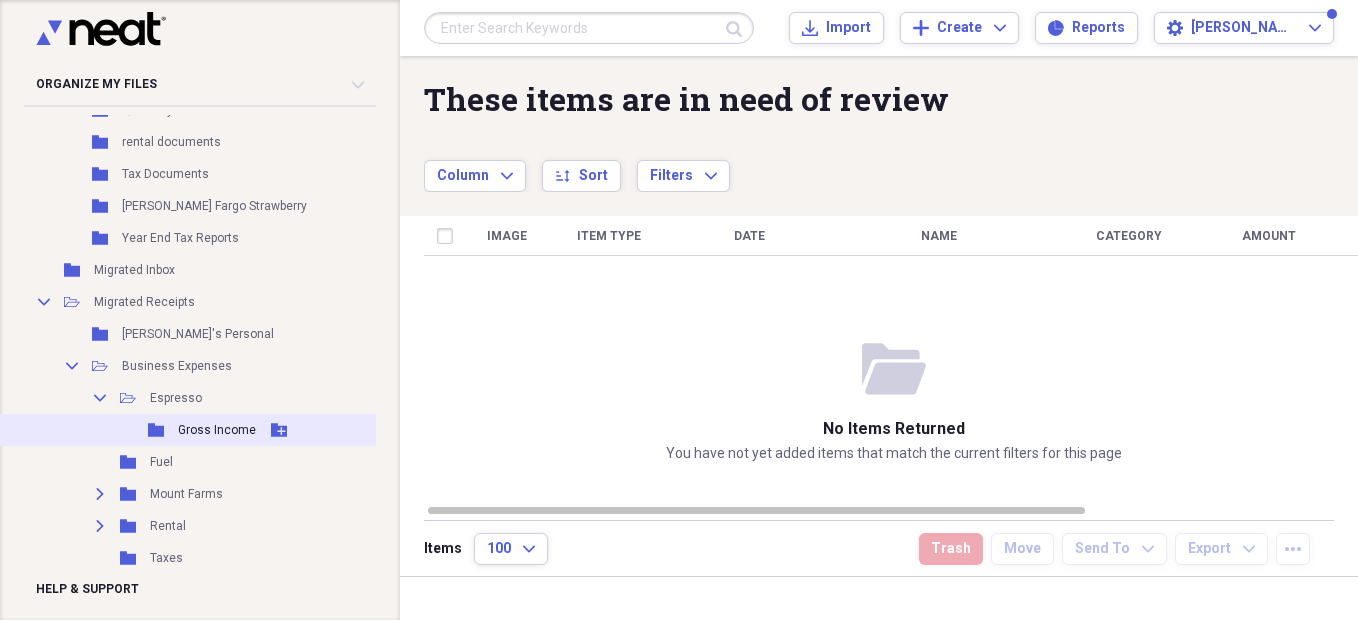 click on "Folder Gross Income Add Folder" at bounding box center (189, 430) 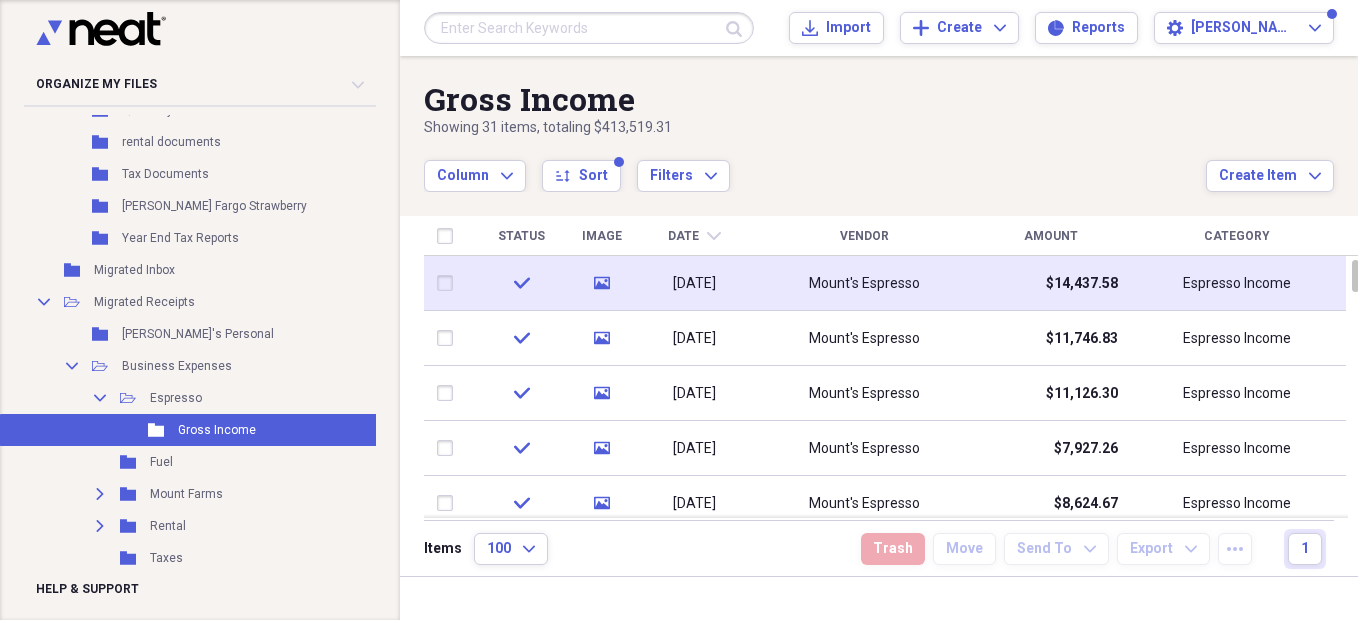click on "Mount's Espresso" at bounding box center [864, 283] 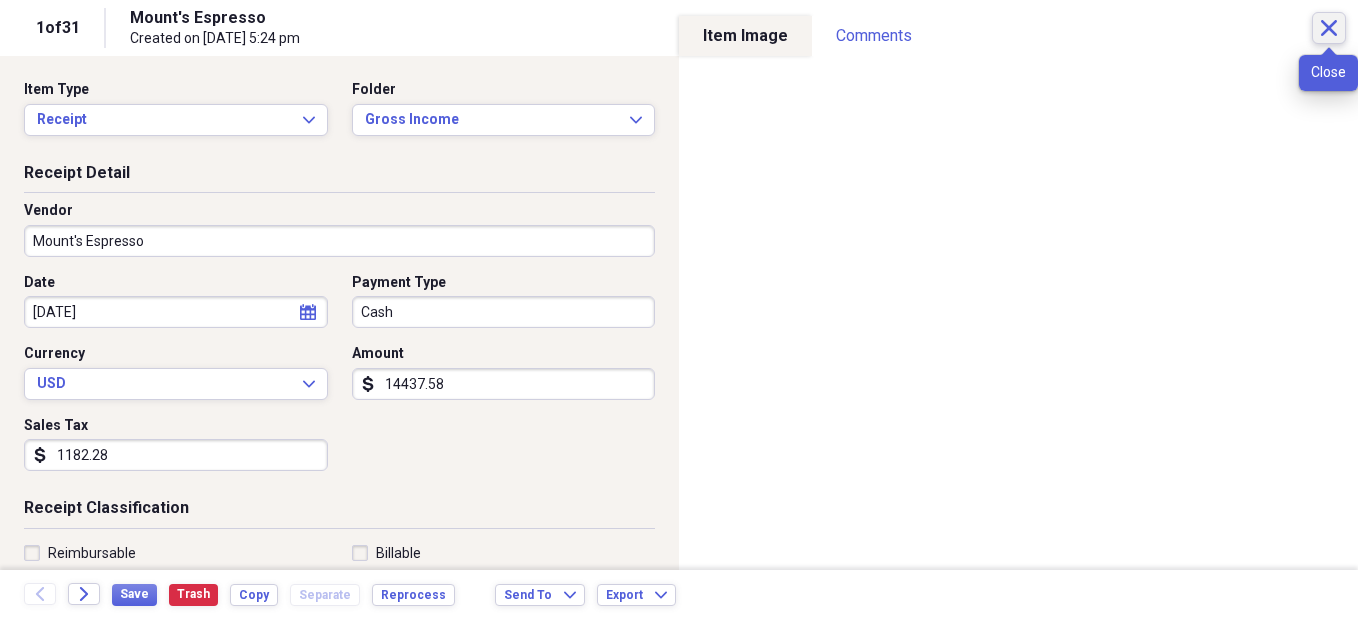 click on "Close" 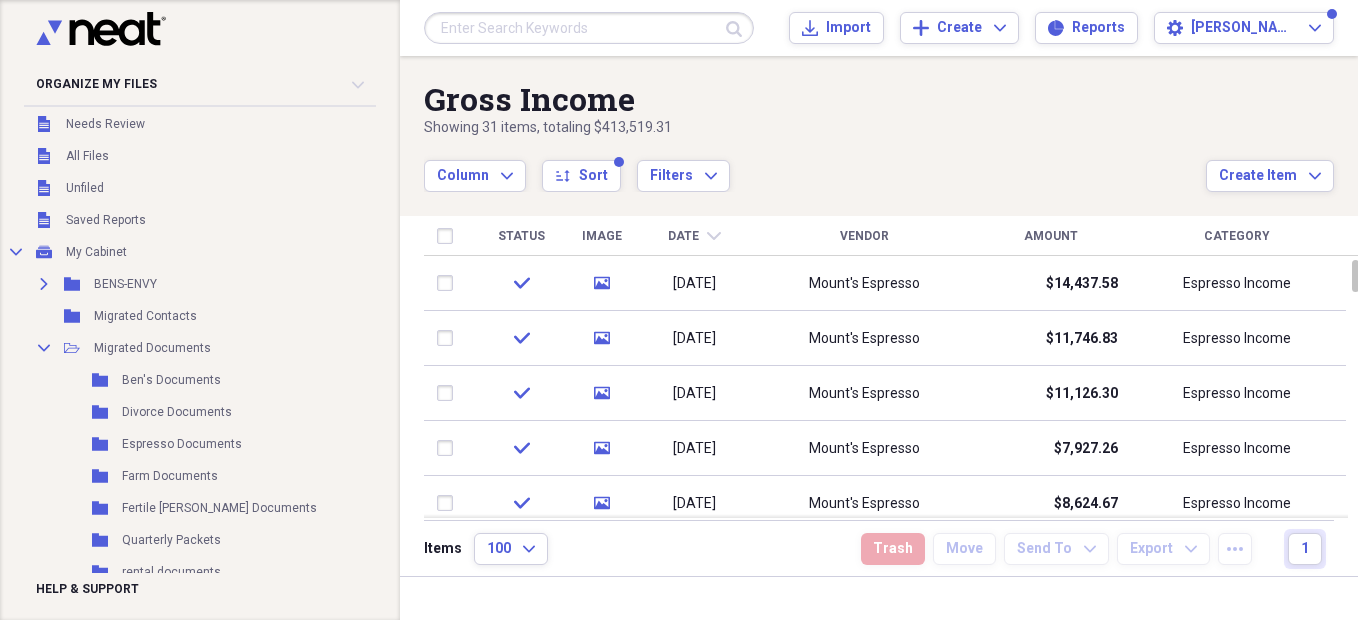 scroll, scrollTop: 0, scrollLeft: 0, axis: both 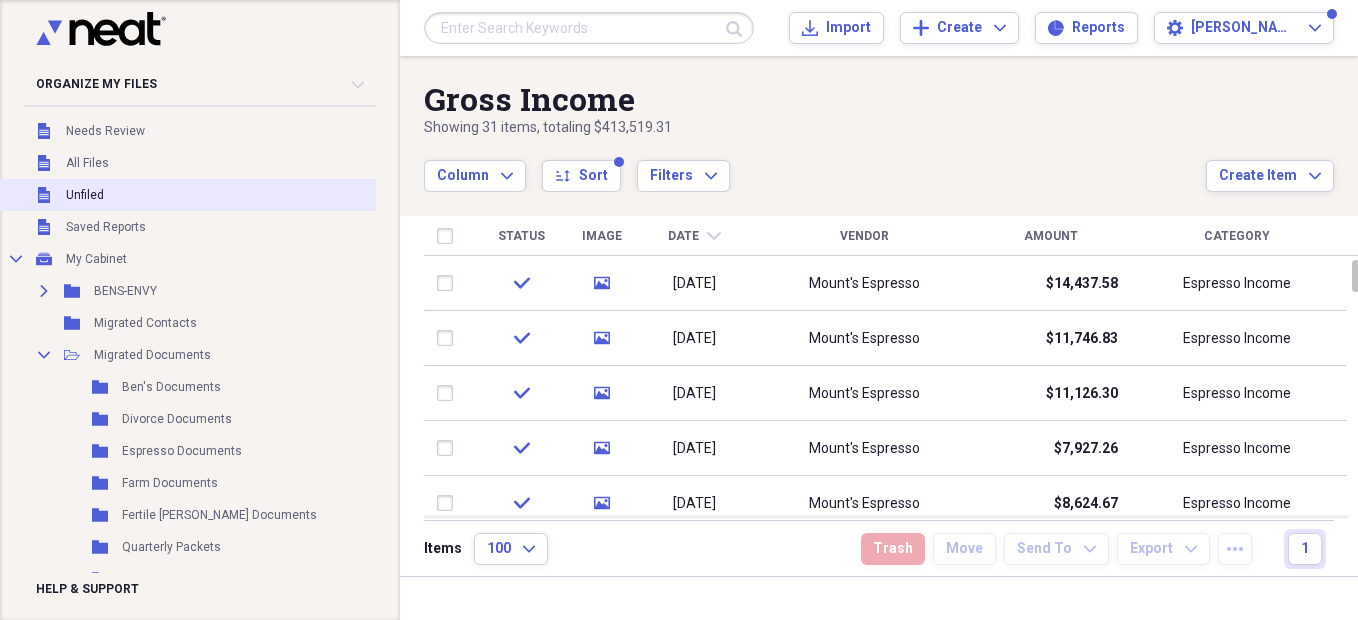 click on "Unfiled Unfiled" at bounding box center (189, 195) 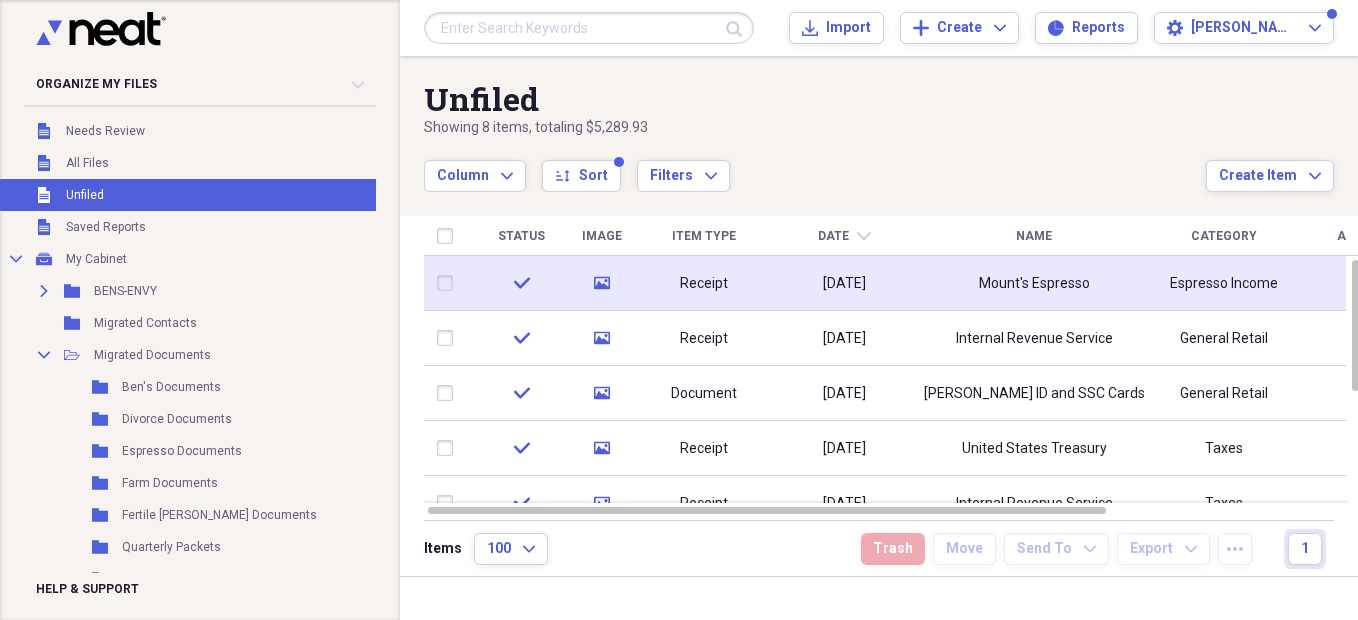 click on "Mount's Espresso" at bounding box center [1034, 283] 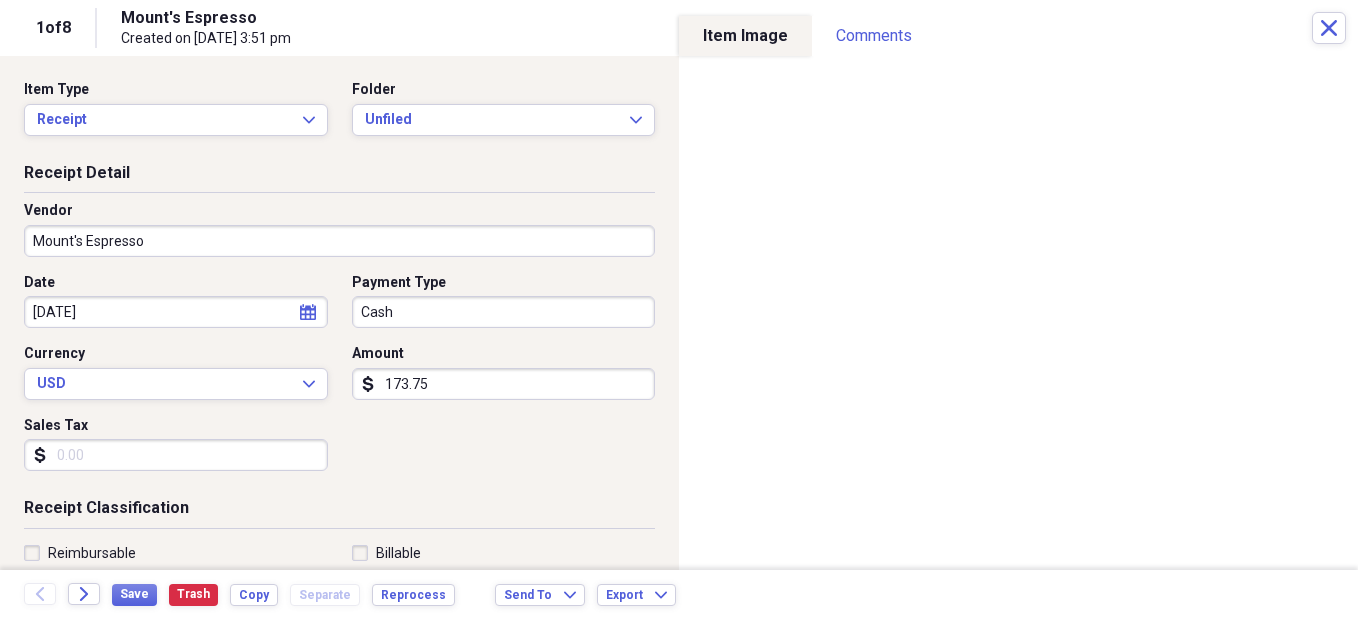 click on "173.75" at bounding box center (504, 384) 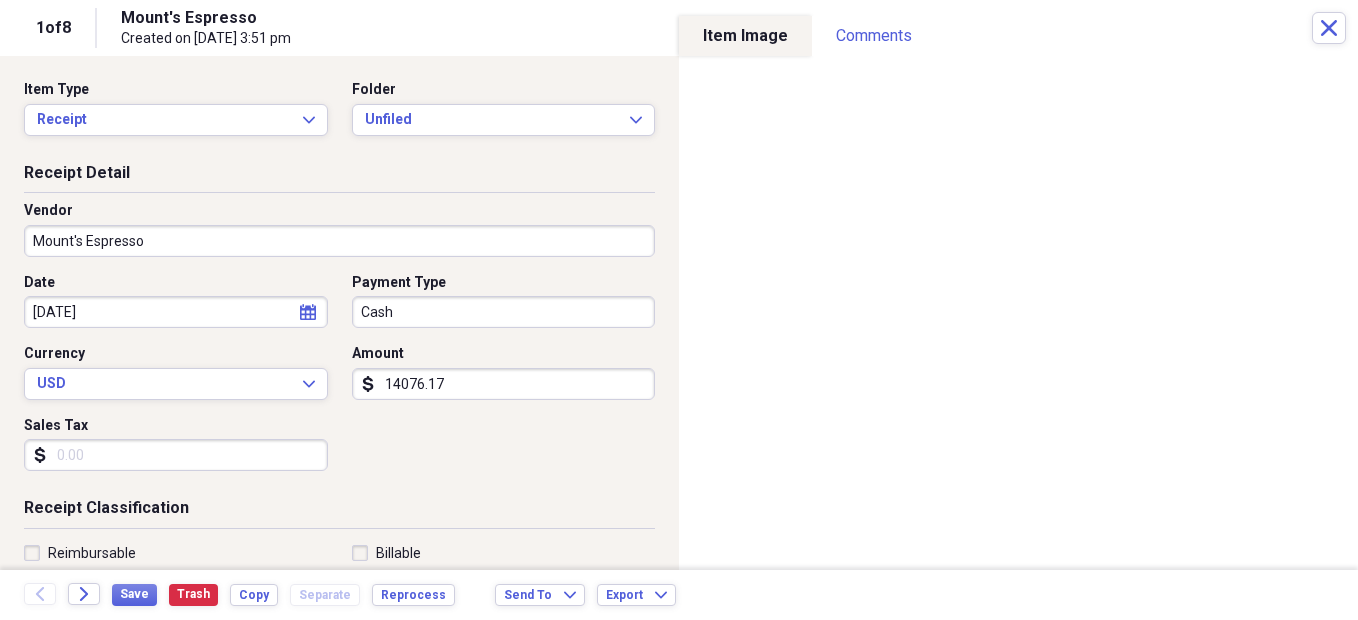 type on "14076.17" 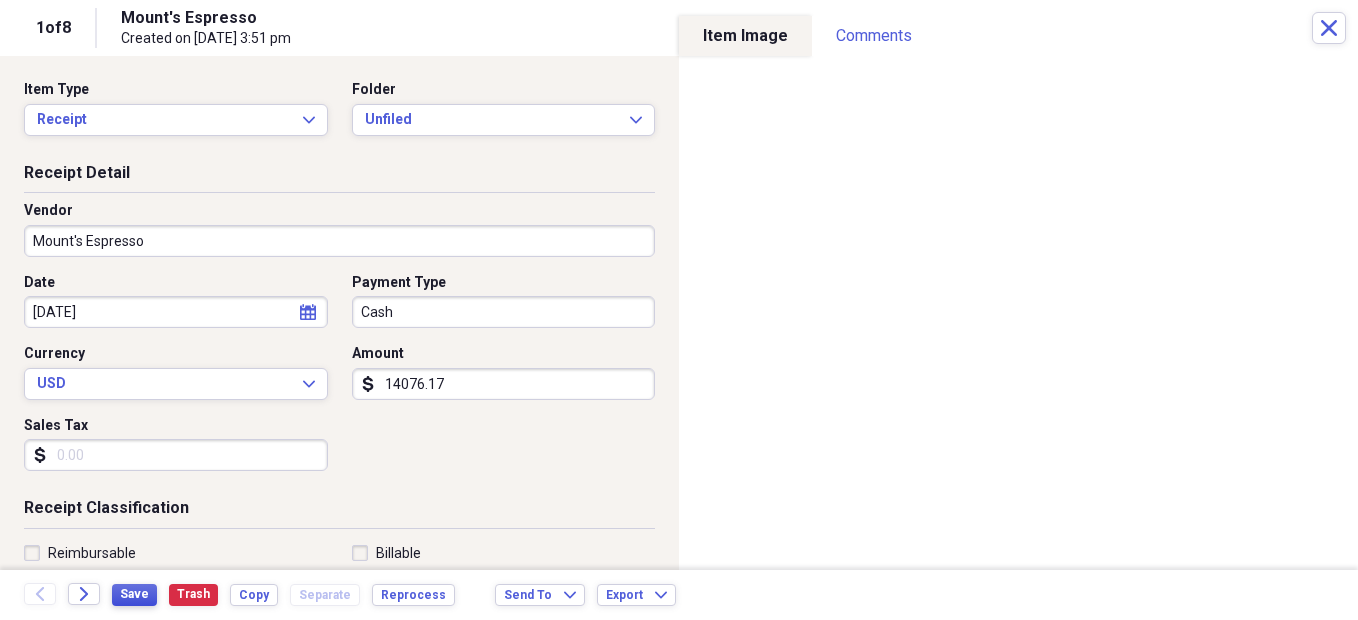 click on "Save" at bounding box center (134, 594) 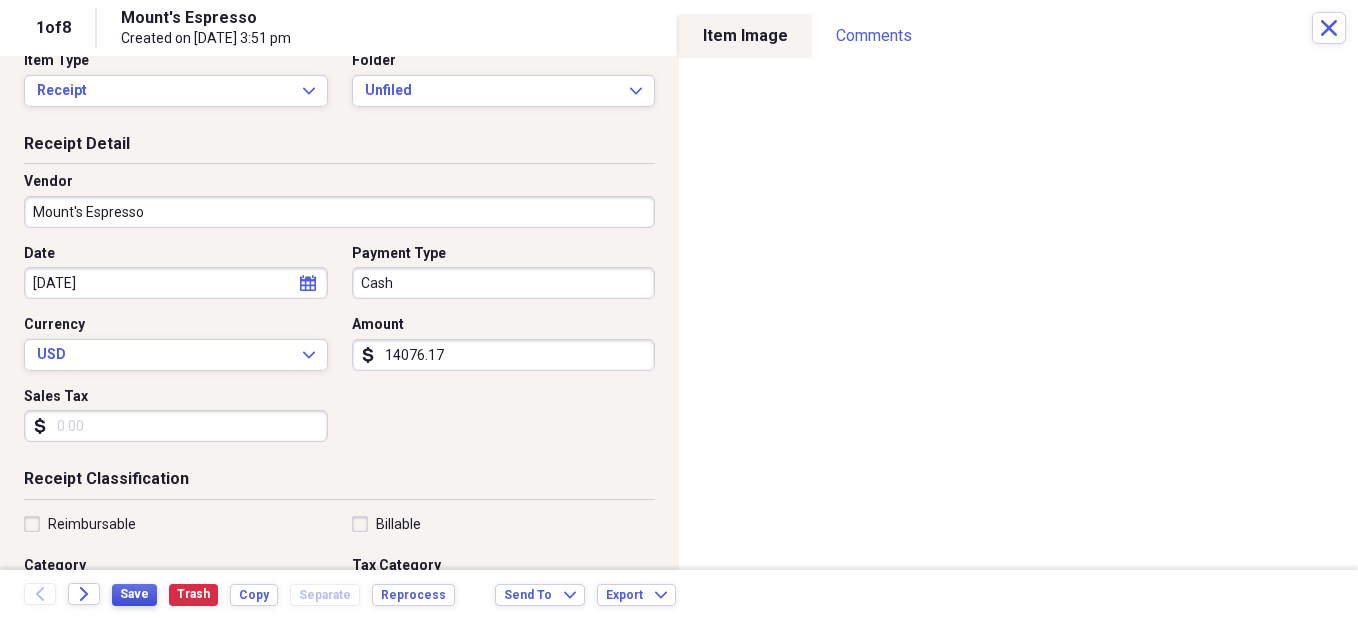 scroll, scrollTop: 0, scrollLeft: 0, axis: both 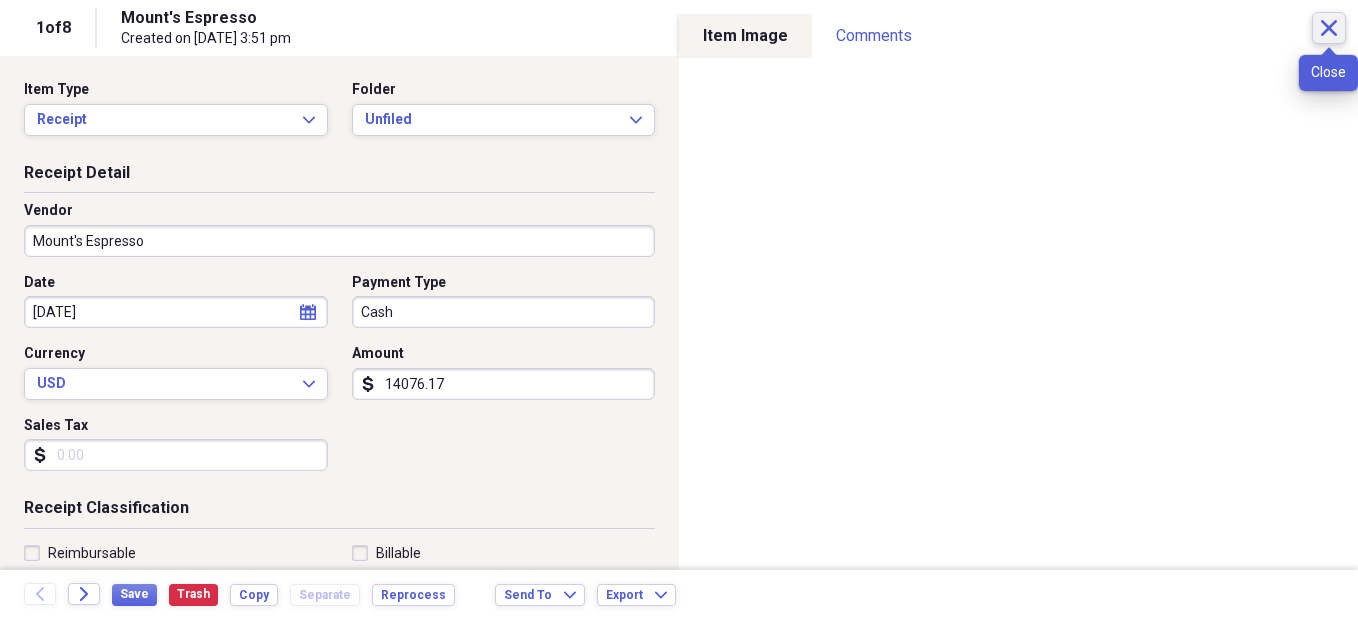 click 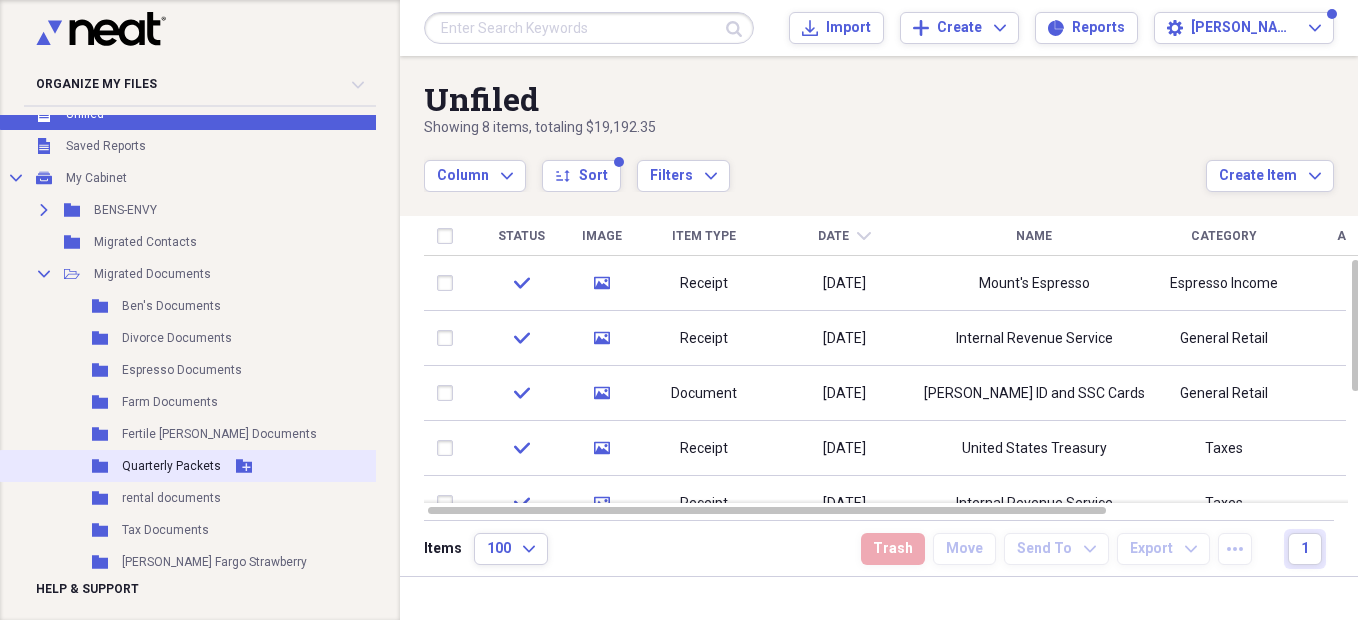 scroll, scrollTop: 88, scrollLeft: 0, axis: vertical 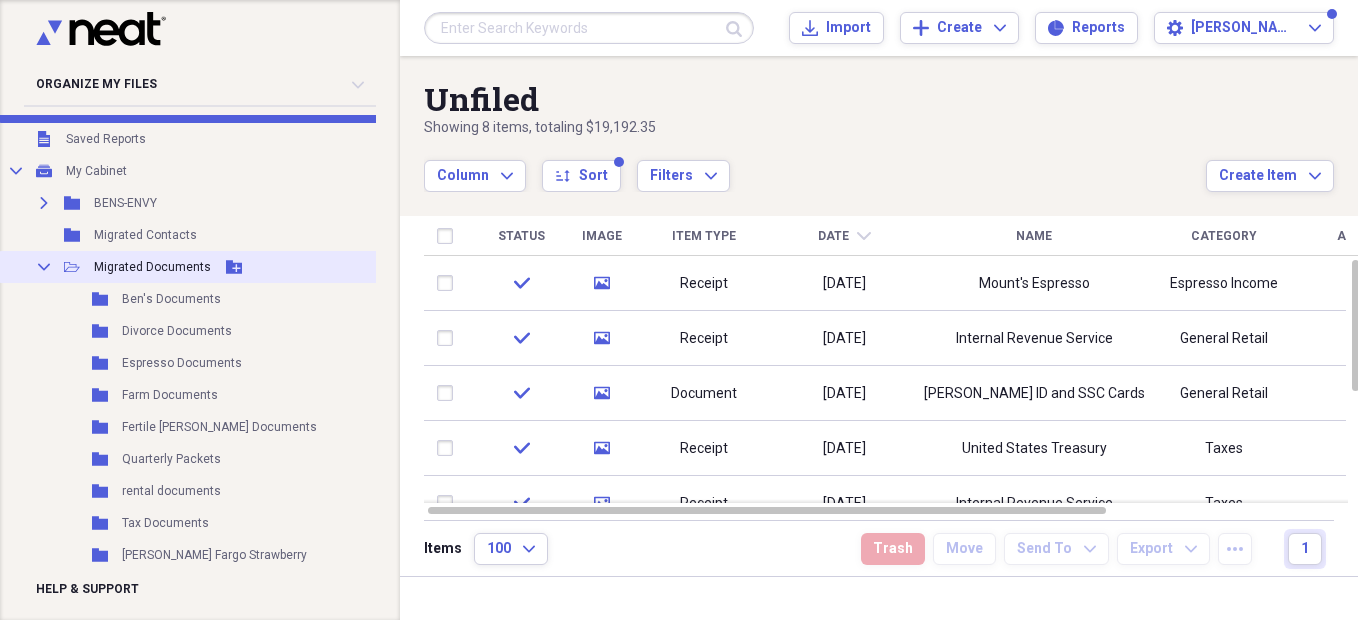 click on "Collapse" at bounding box center (44, 267) 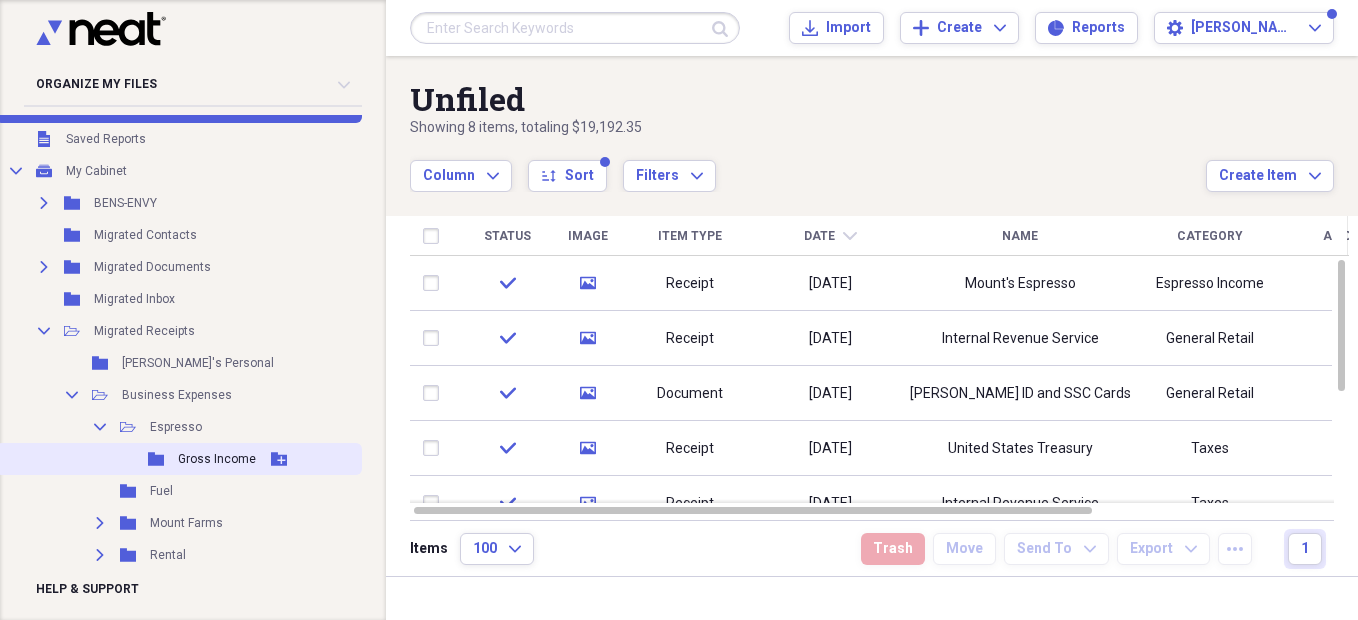 click on "Gross Income" at bounding box center [217, 459] 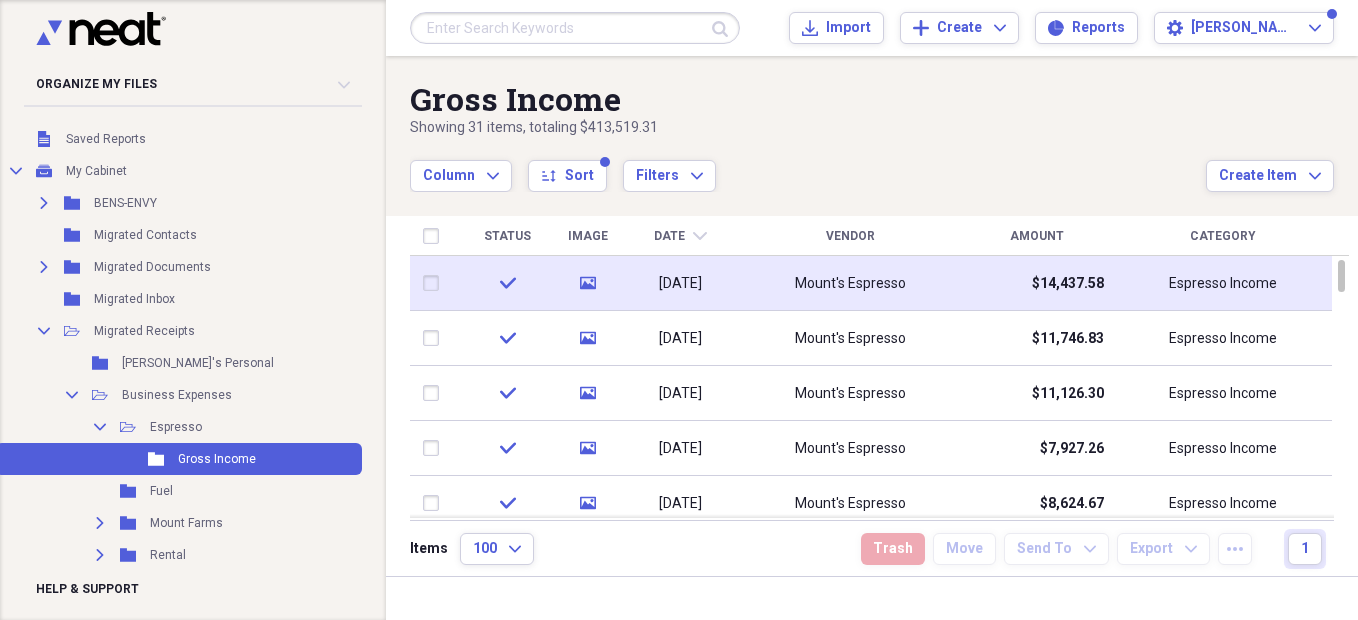 click on "$14,437.58" at bounding box center (1068, 284) 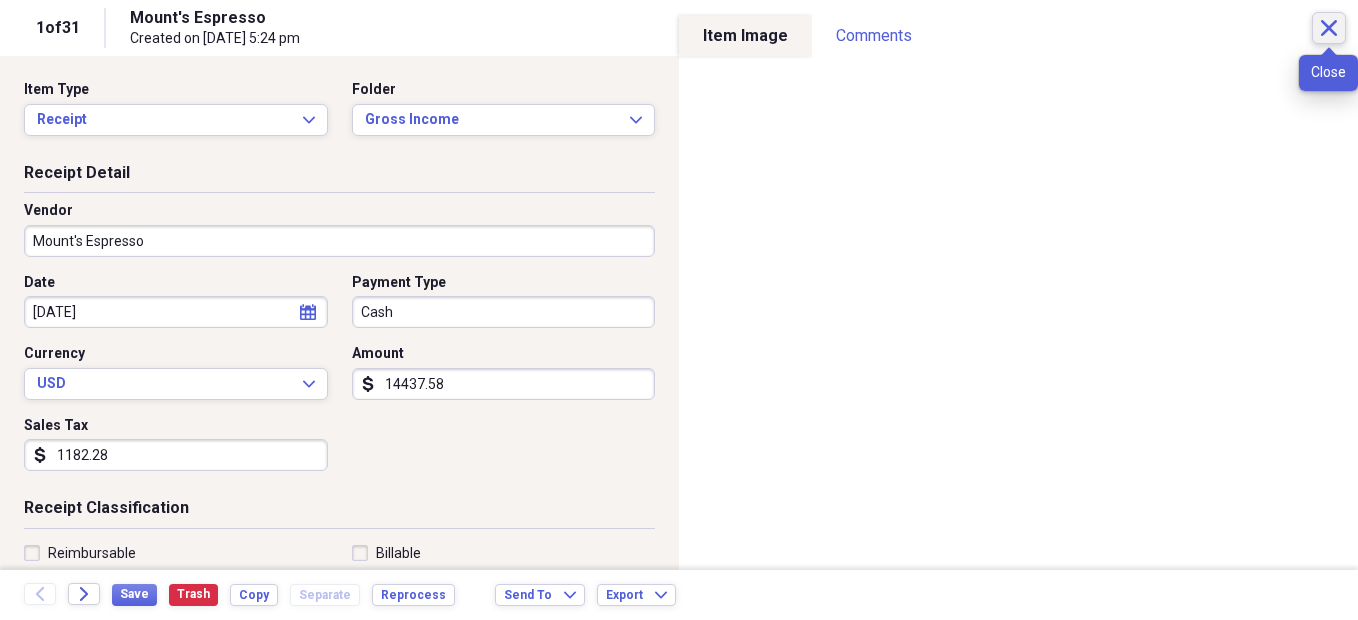 click on "Close" at bounding box center (1329, 28) 